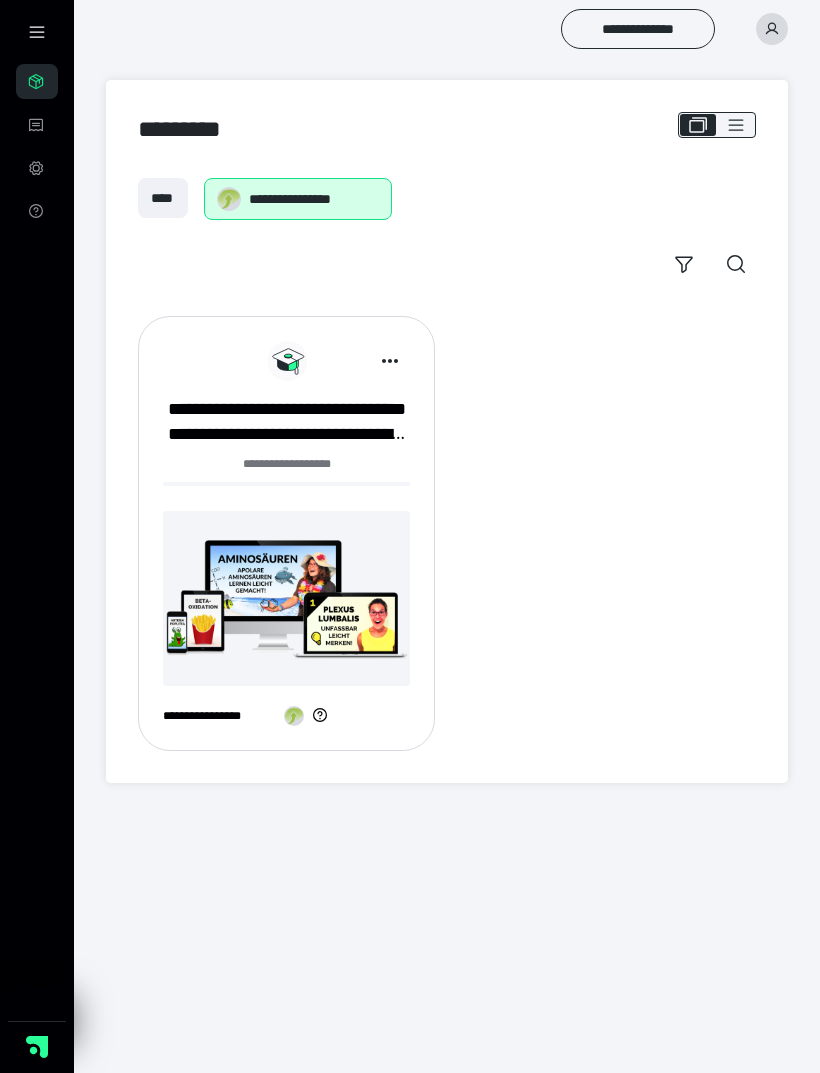scroll, scrollTop: 0, scrollLeft: 0, axis: both 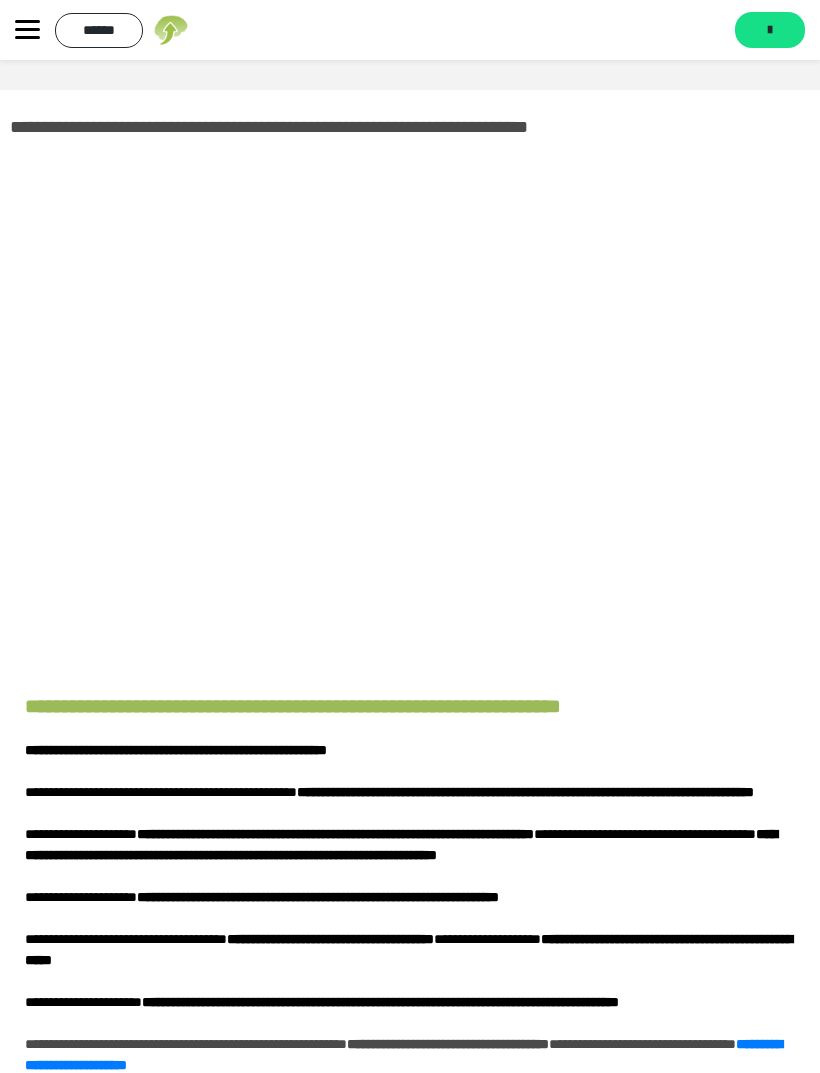 click 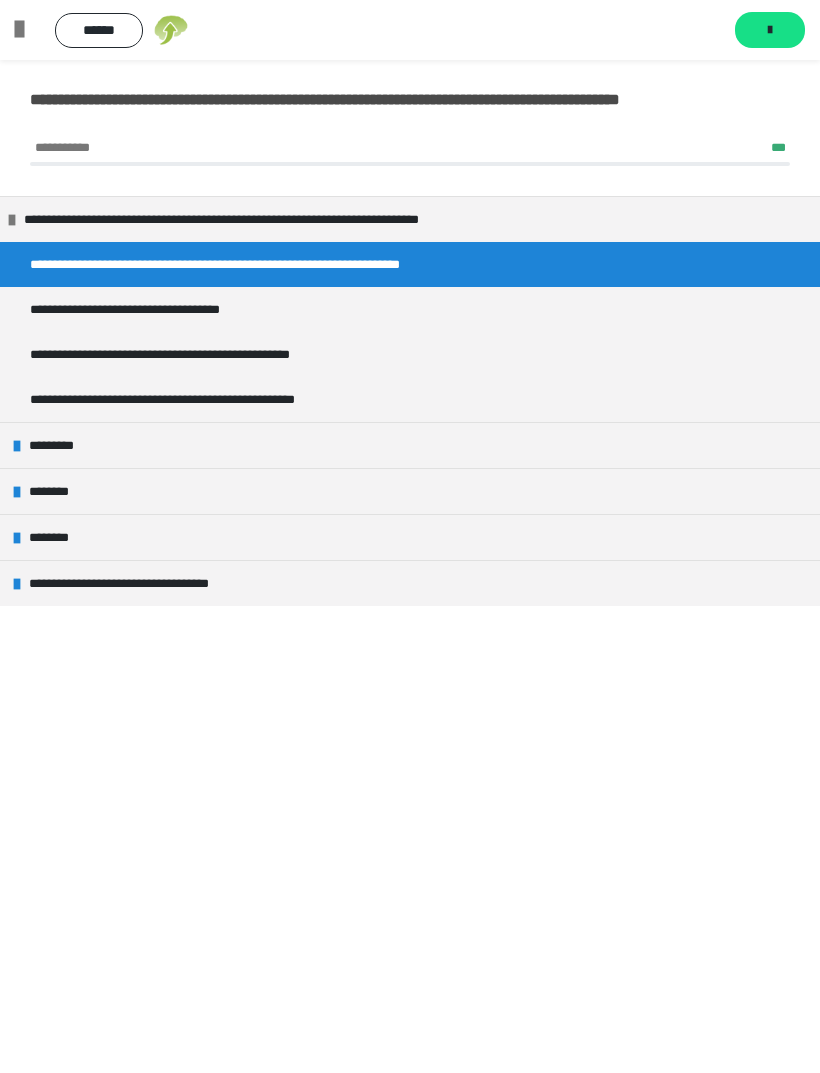 click on "*********" at bounding box center (410, 445) 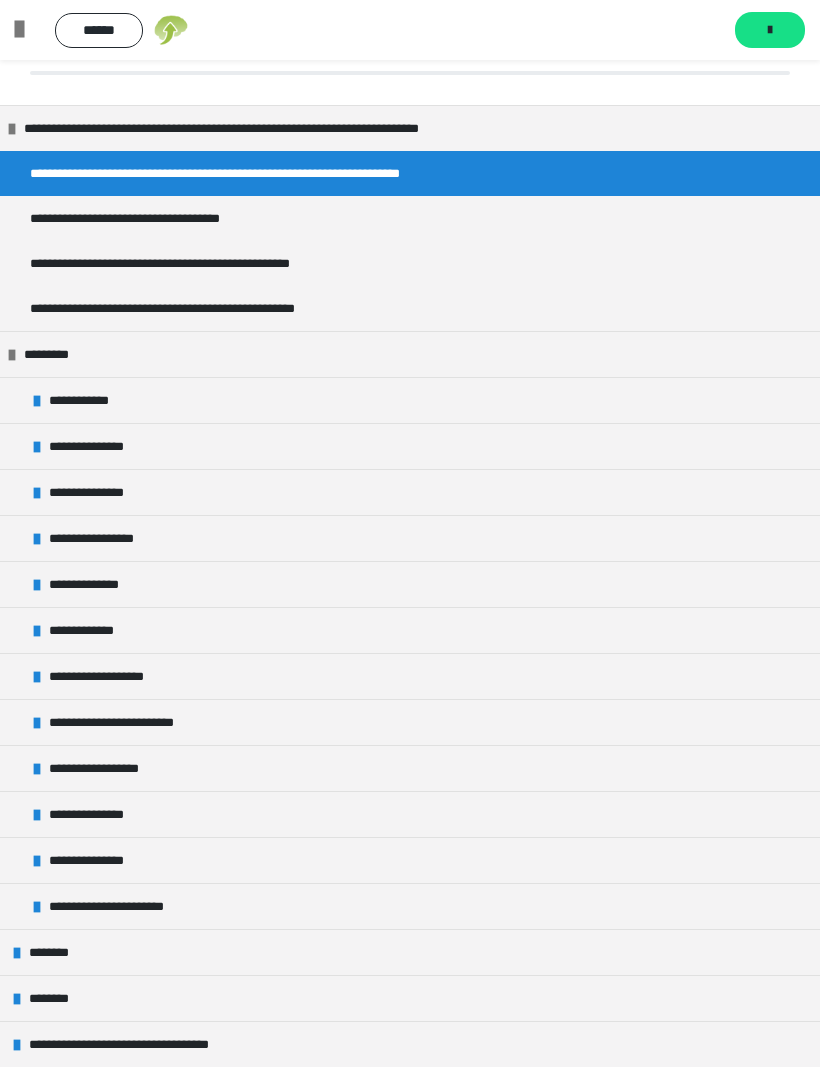 scroll, scrollTop: 90, scrollLeft: 0, axis: vertical 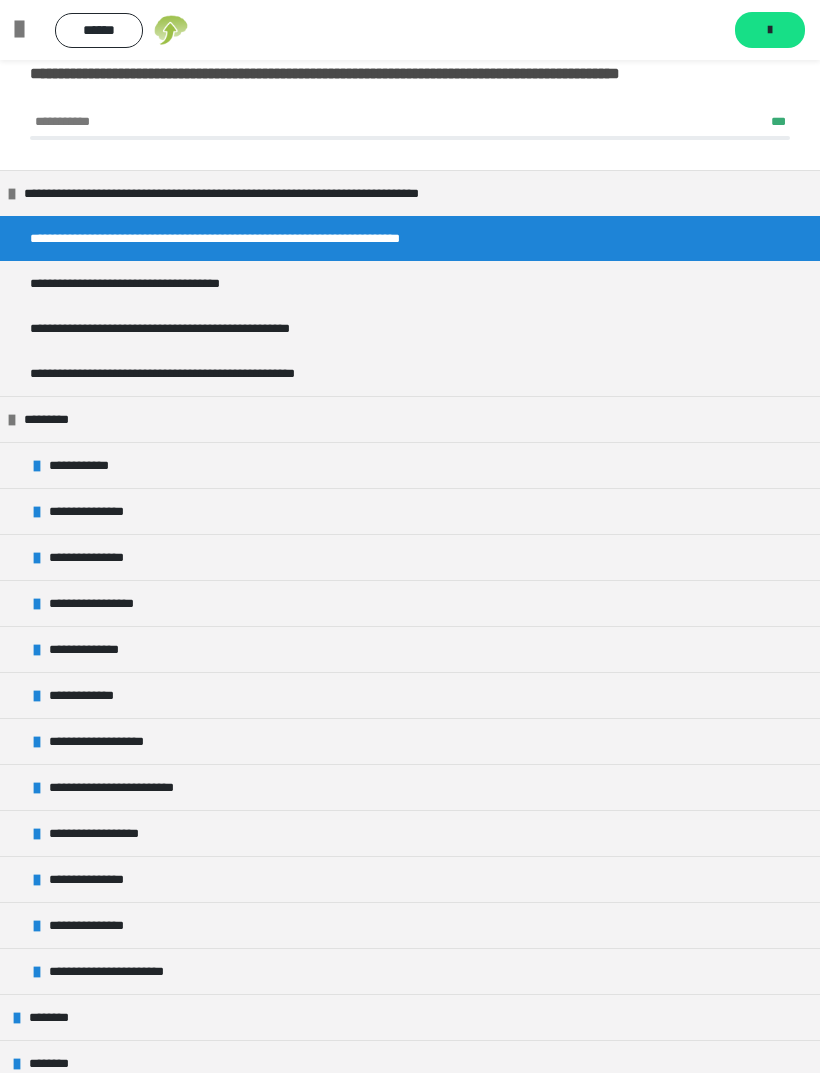 click on "**********" at bounding box center [101, 925] 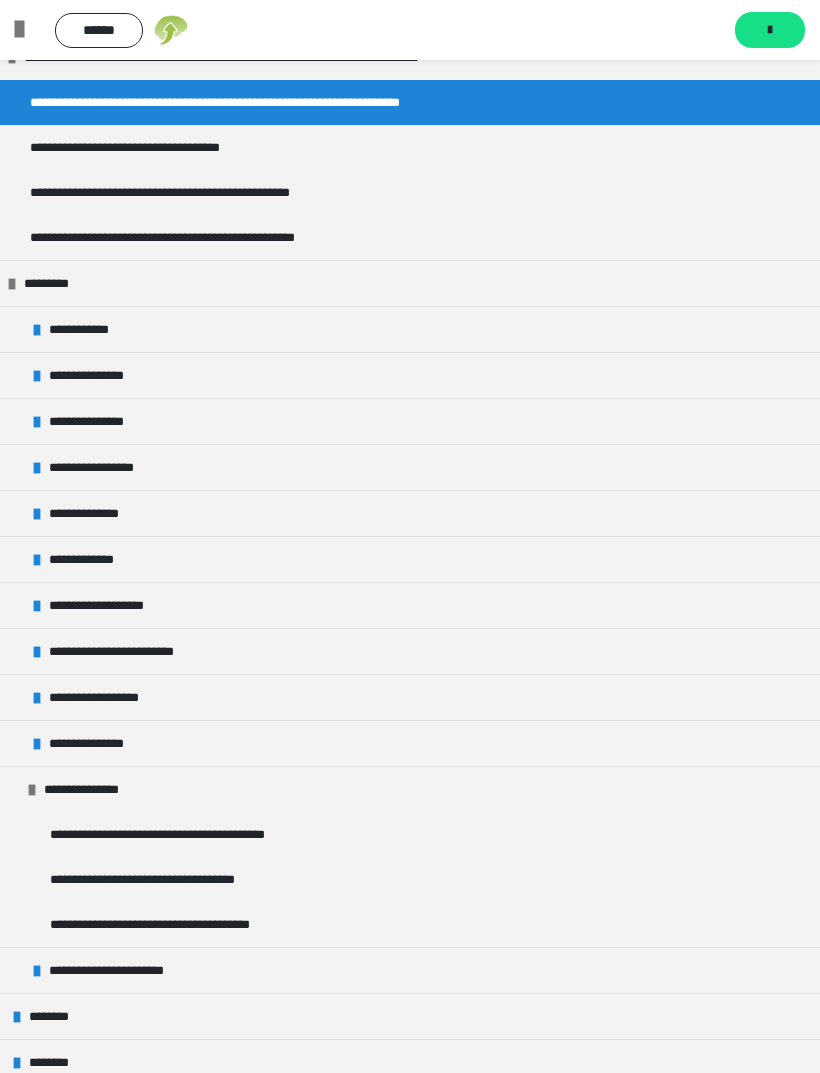 scroll, scrollTop: 161, scrollLeft: 0, axis: vertical 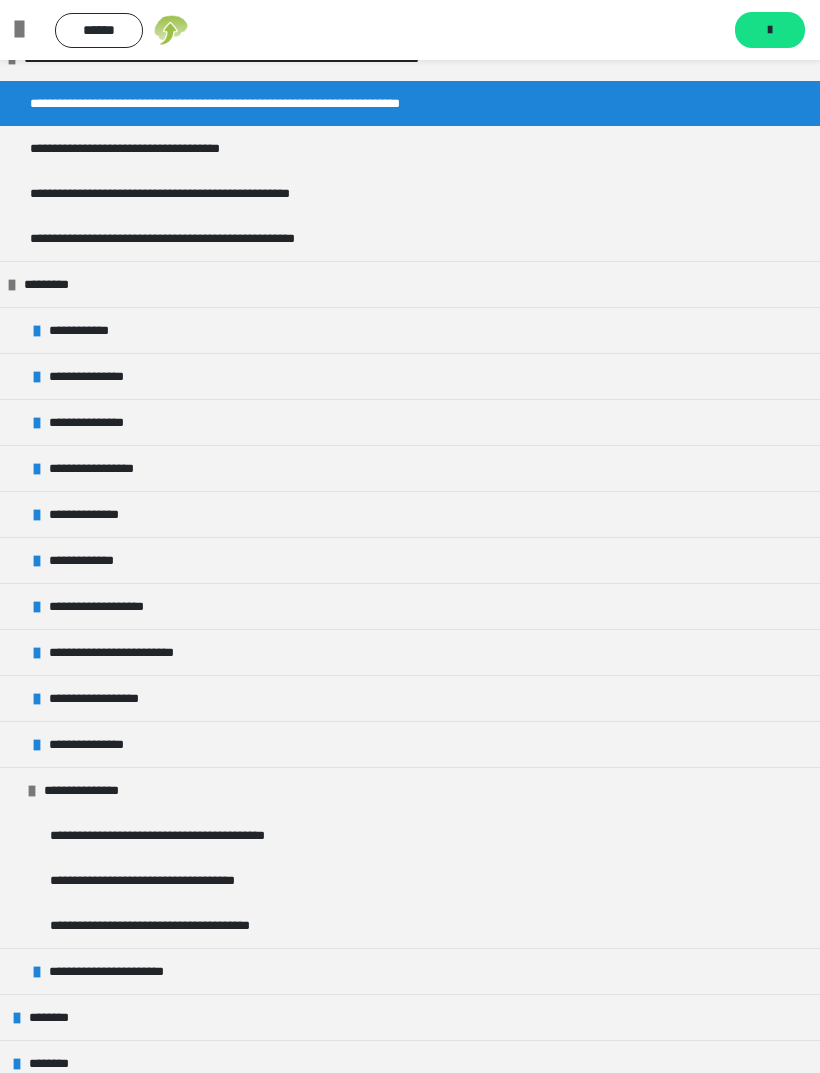 click on "********" at bounding box center [410, 1063] 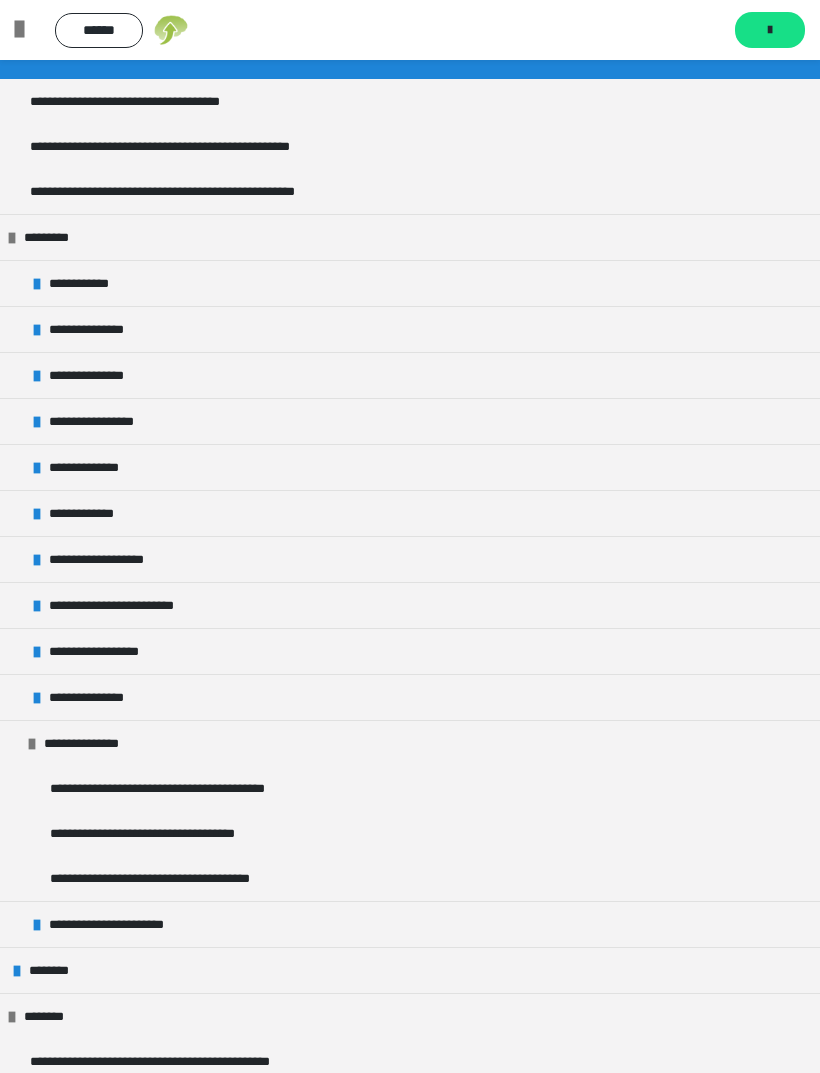 scroll, scrollTop: 369, scrollLeft: 0, axis: vertical 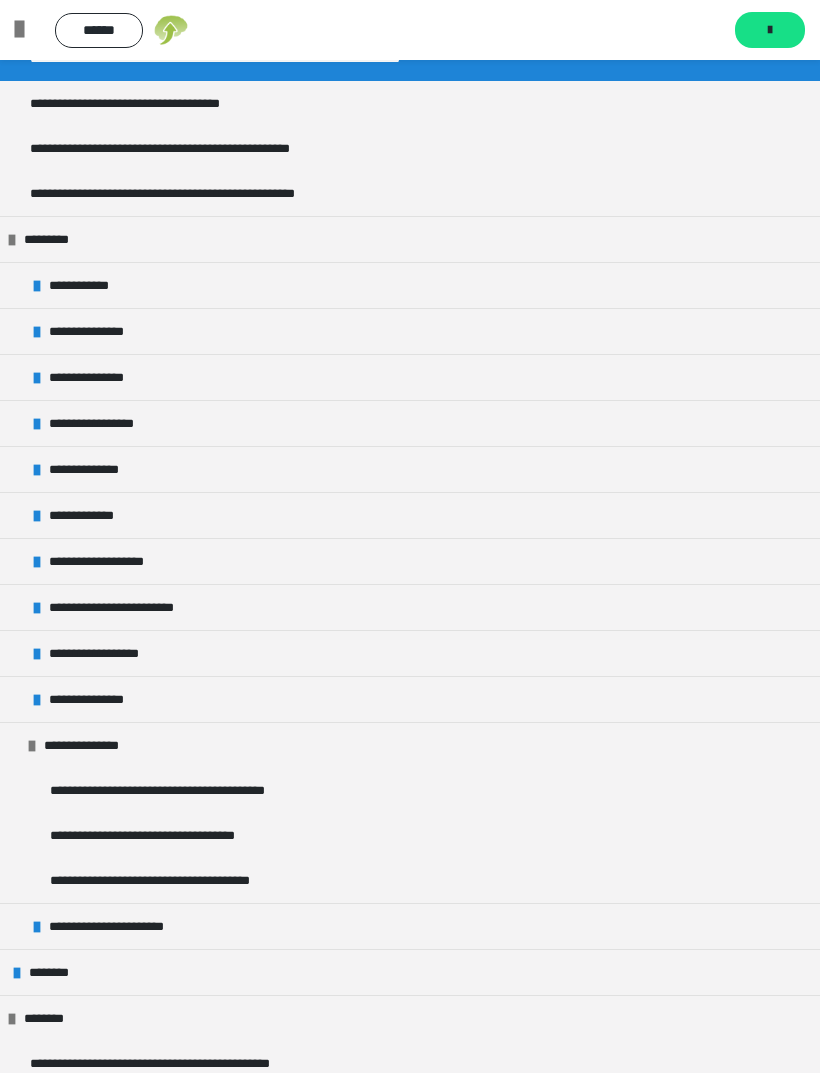 click on "**********" at bounding box center [120, 926] 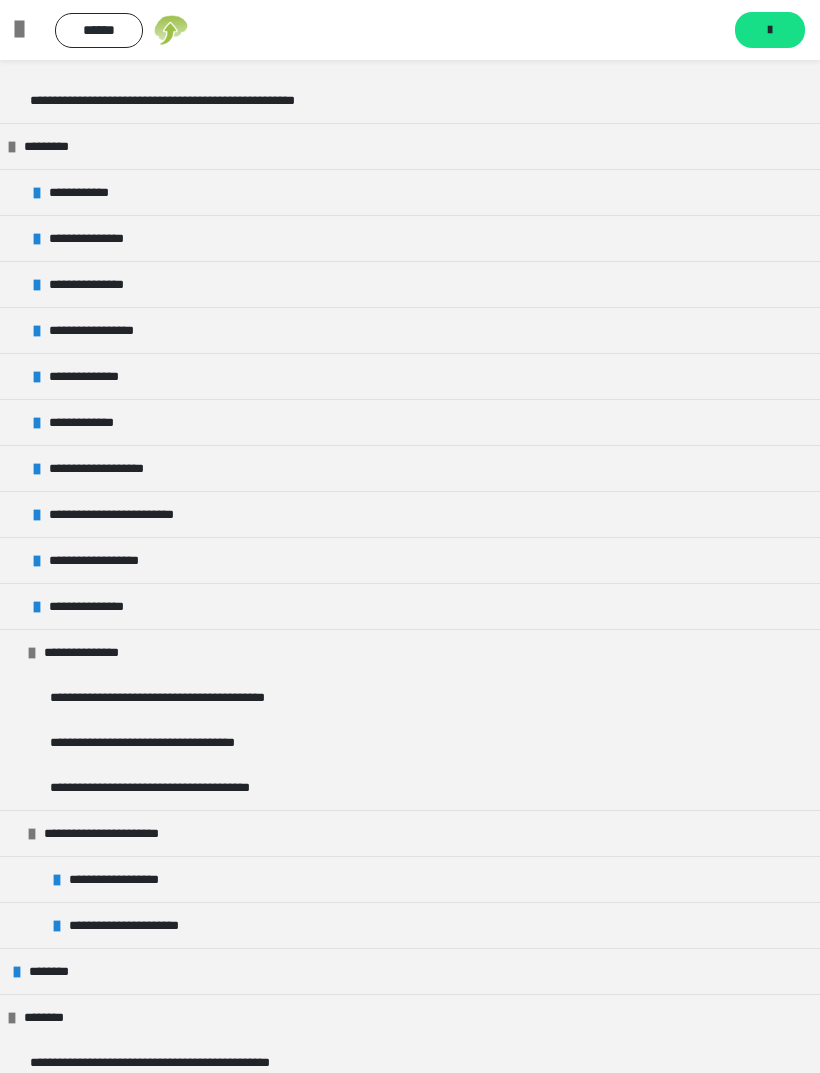 scroll, scrollTop: 298, scrollLeft: 0, axis: vertical 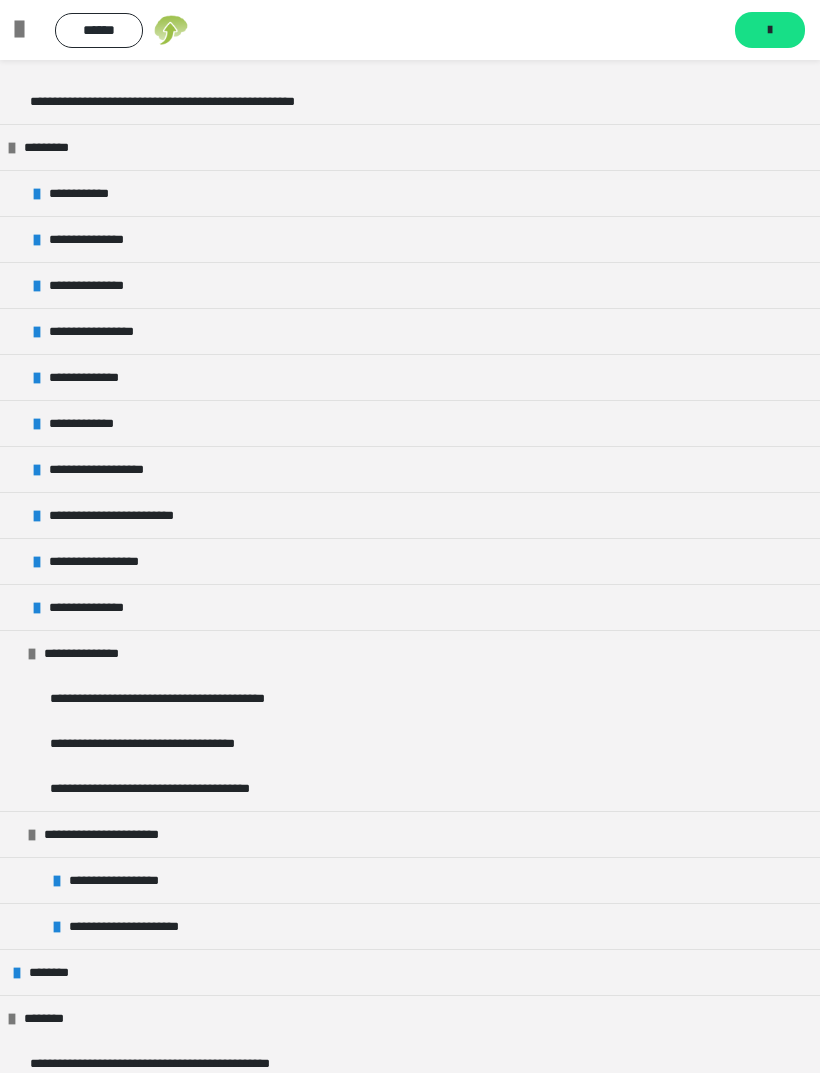 click on "**********" at bounding box center (126, 880) 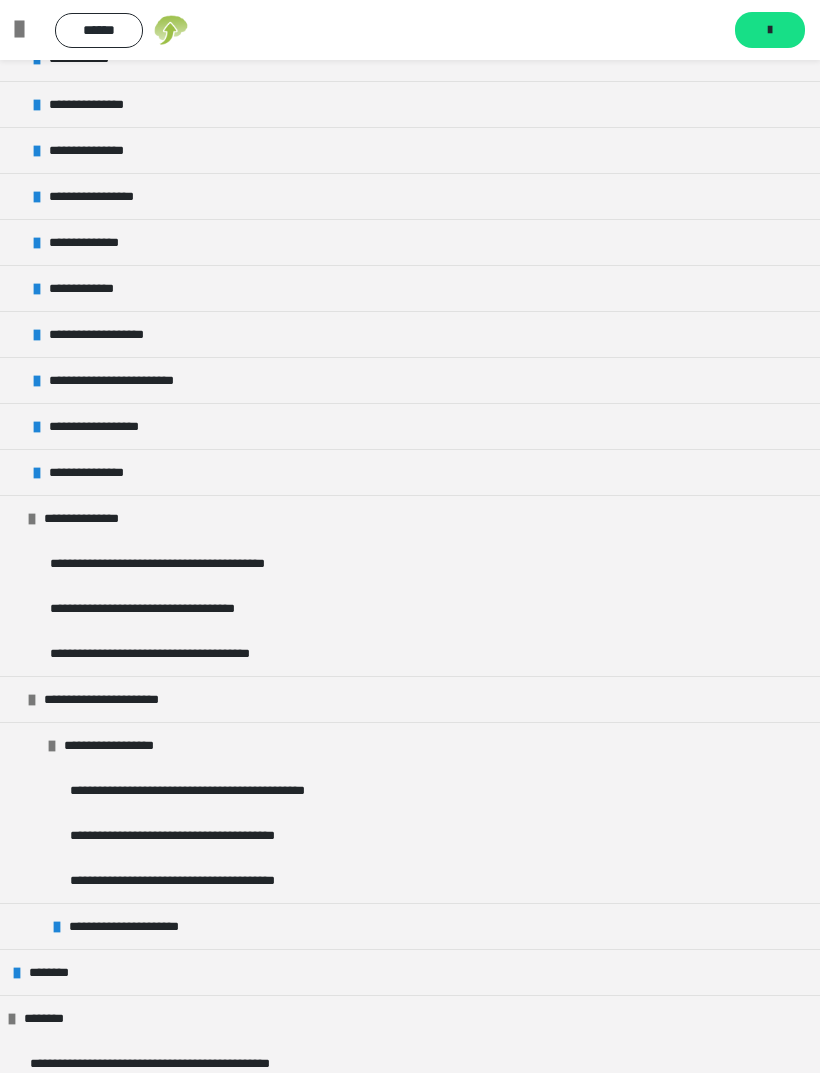 scroll, scrollTop: 433, scrollLeft: 0, axis: vertical 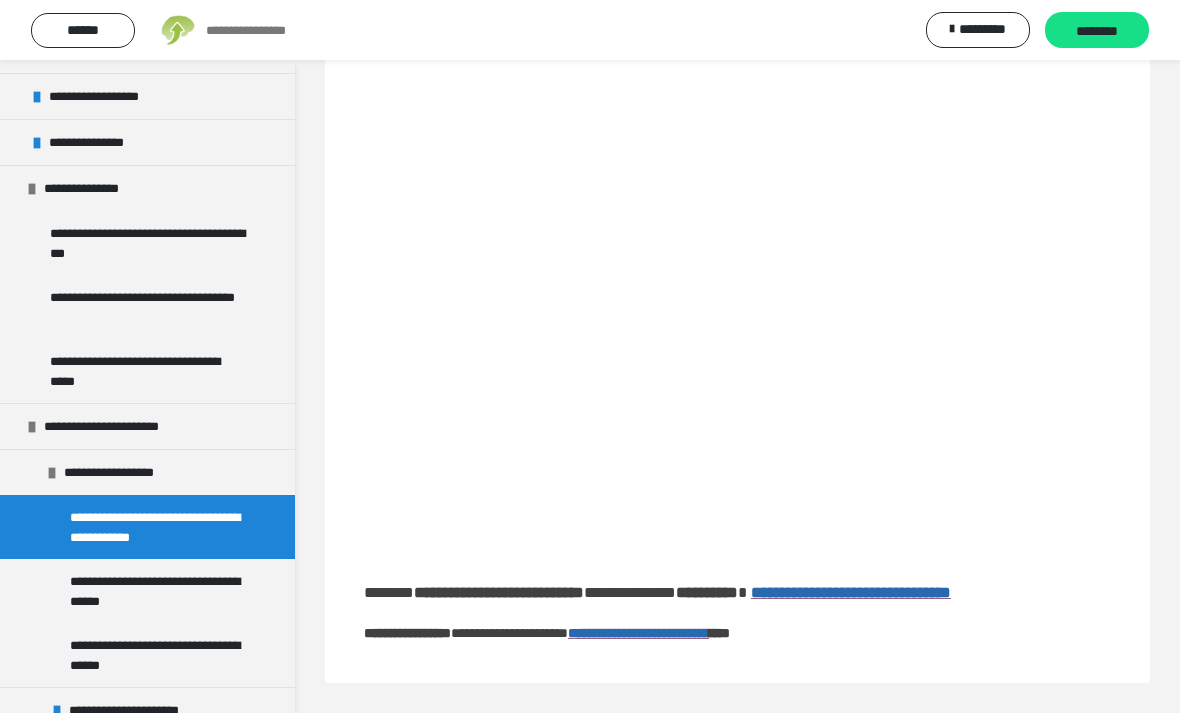 click on "**********" at bounding box center [159, 591] 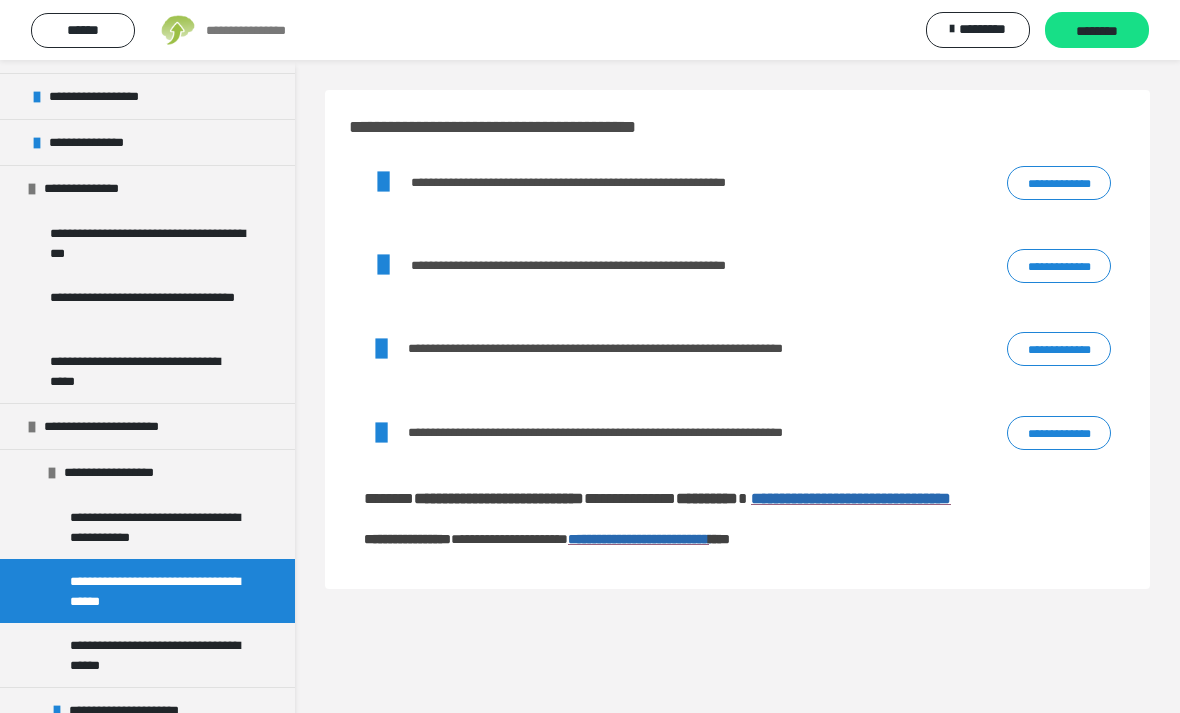 click on "**********" at bounding box center [159, 655] 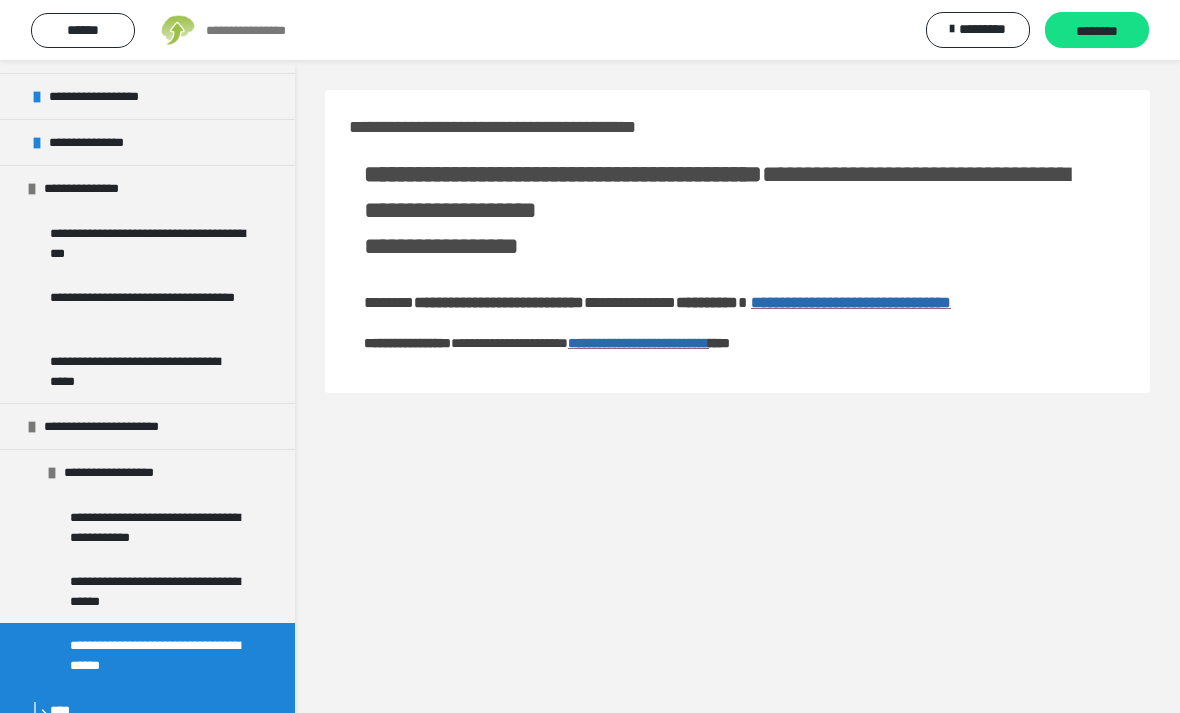 click on "********" at bounding box center (1097, 31) 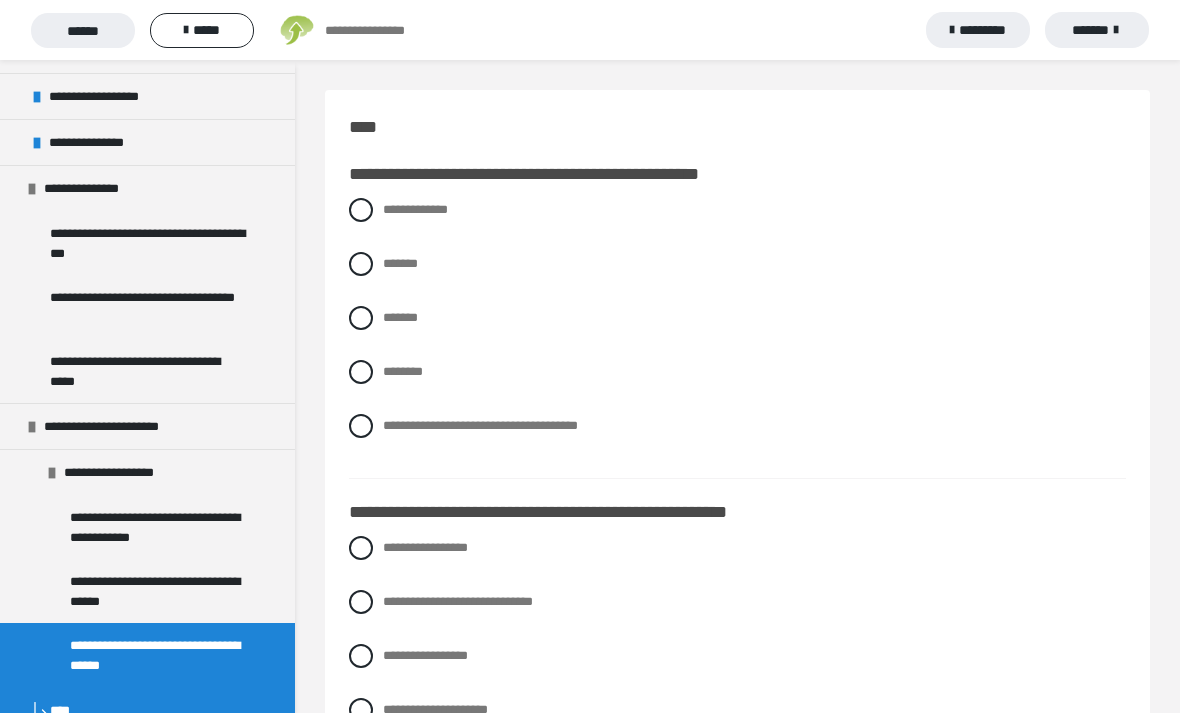 click on "*******" at bounding box center [737, 264] 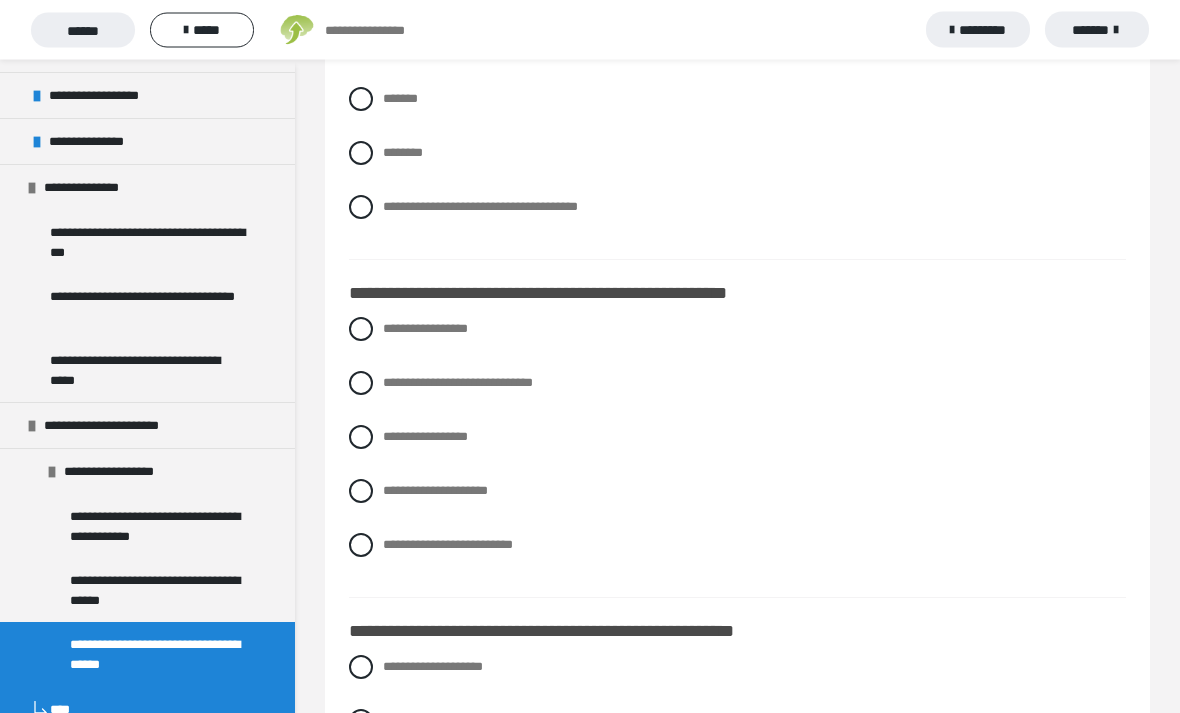 scroll, scrollTop: 220, scrollLeft: 0, axis: vertical 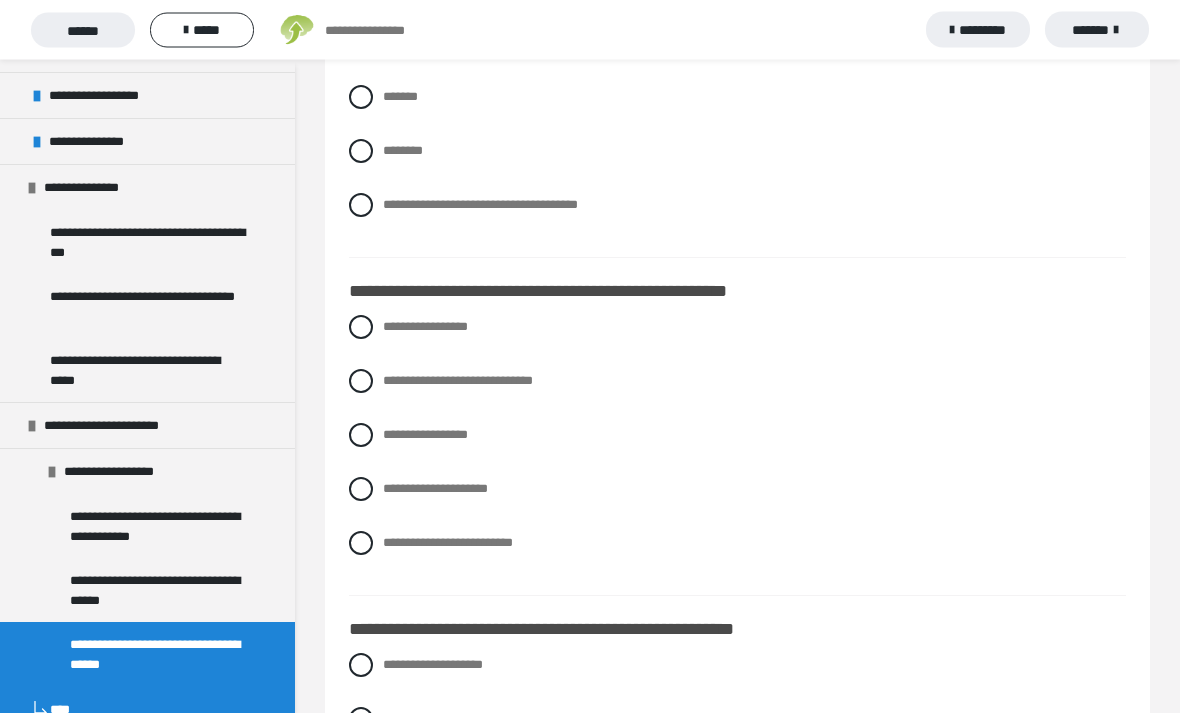 click on "**********" at bounding box center (458, 381) 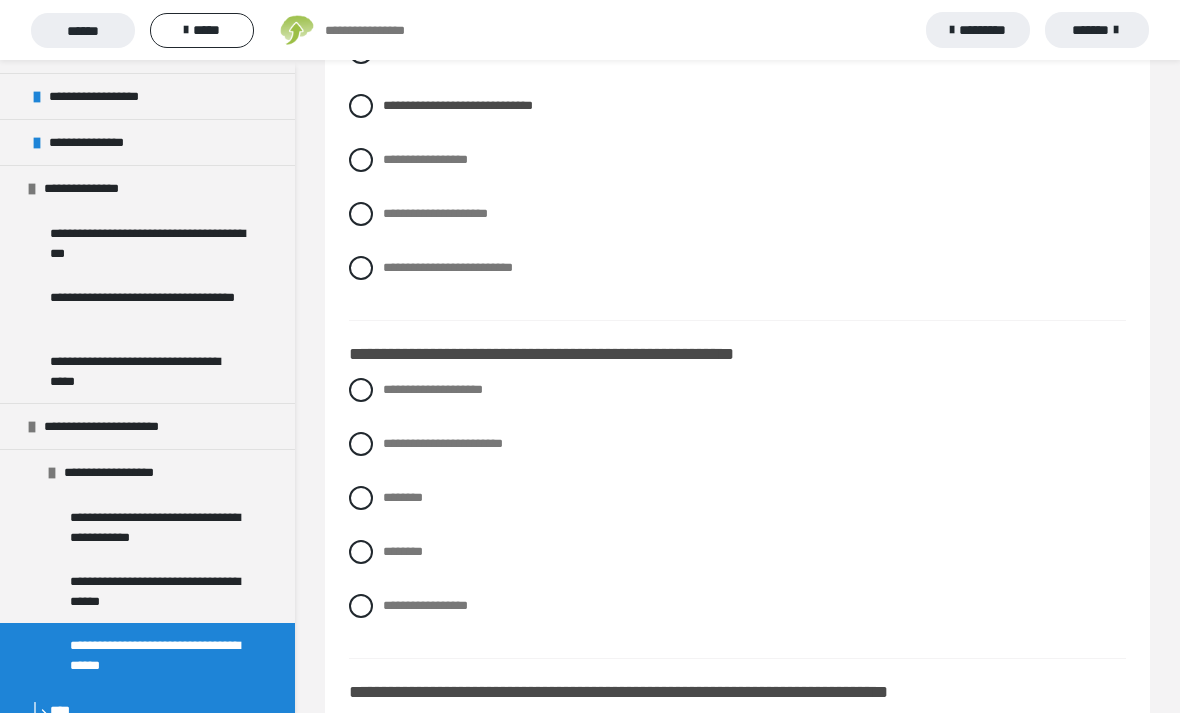 scroll, scrollTop: 495, scrollLeft: 0, axis: vertical 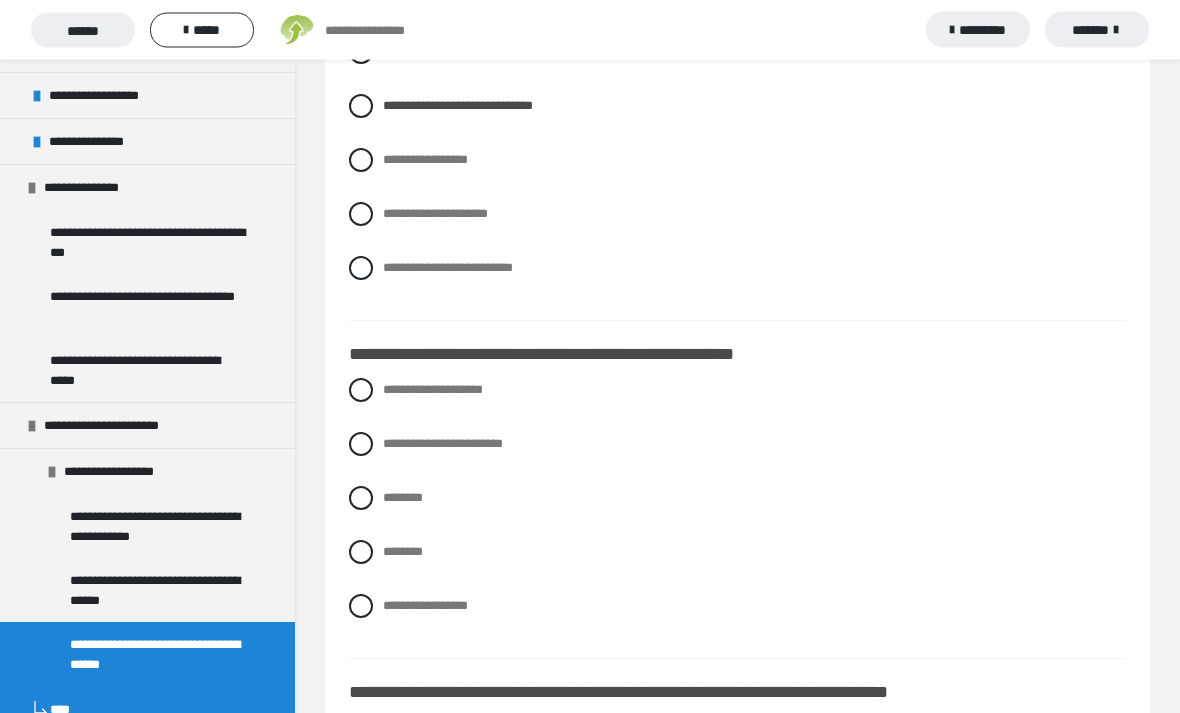 click on "**********" at bounding box center (737, 607) 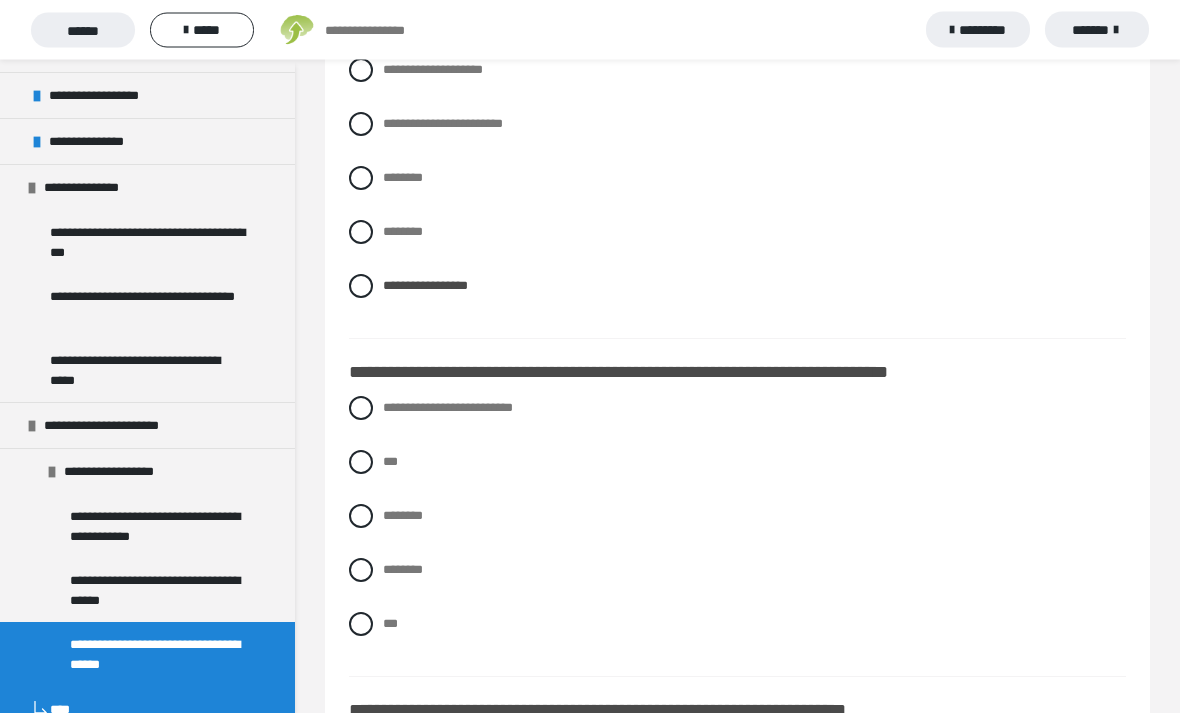 scroll, scrollTop: 816, scrollLeft: 0, axis: vertical 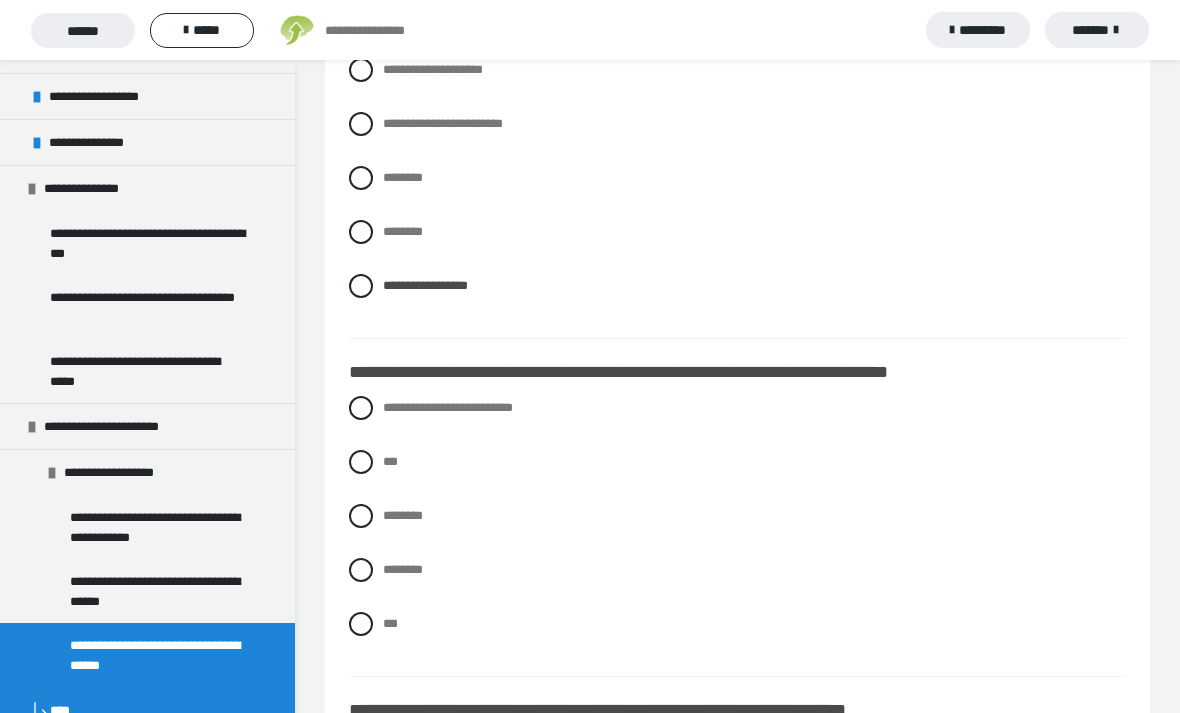 click on "**********" at bounding box center (448, 407) 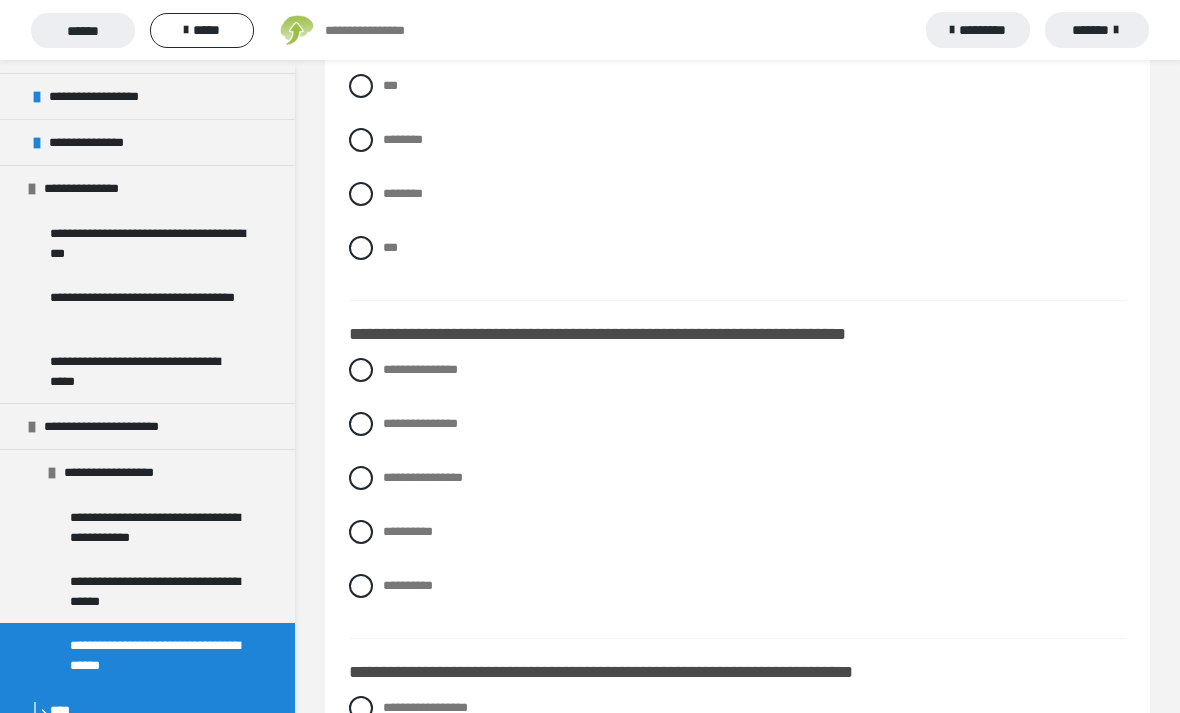 scroll, scrollTop: 1143, scrollLeft: 0, axis: vertical 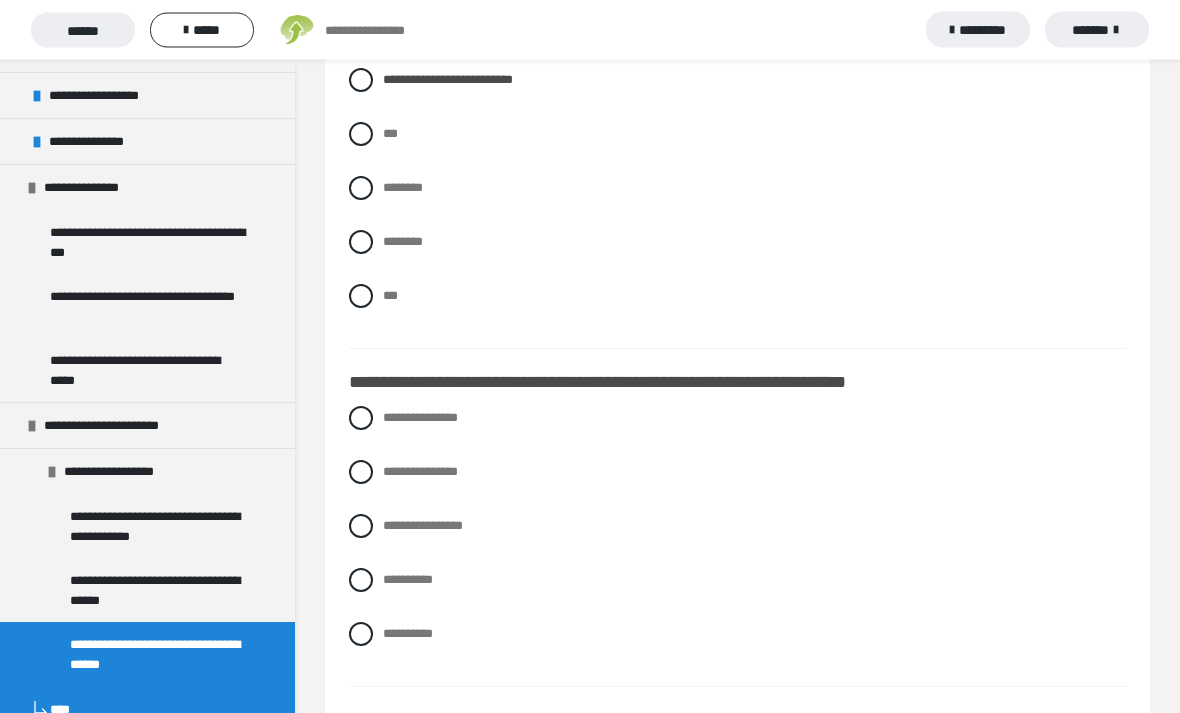 click on "**********" at bounding box center [737, 527] 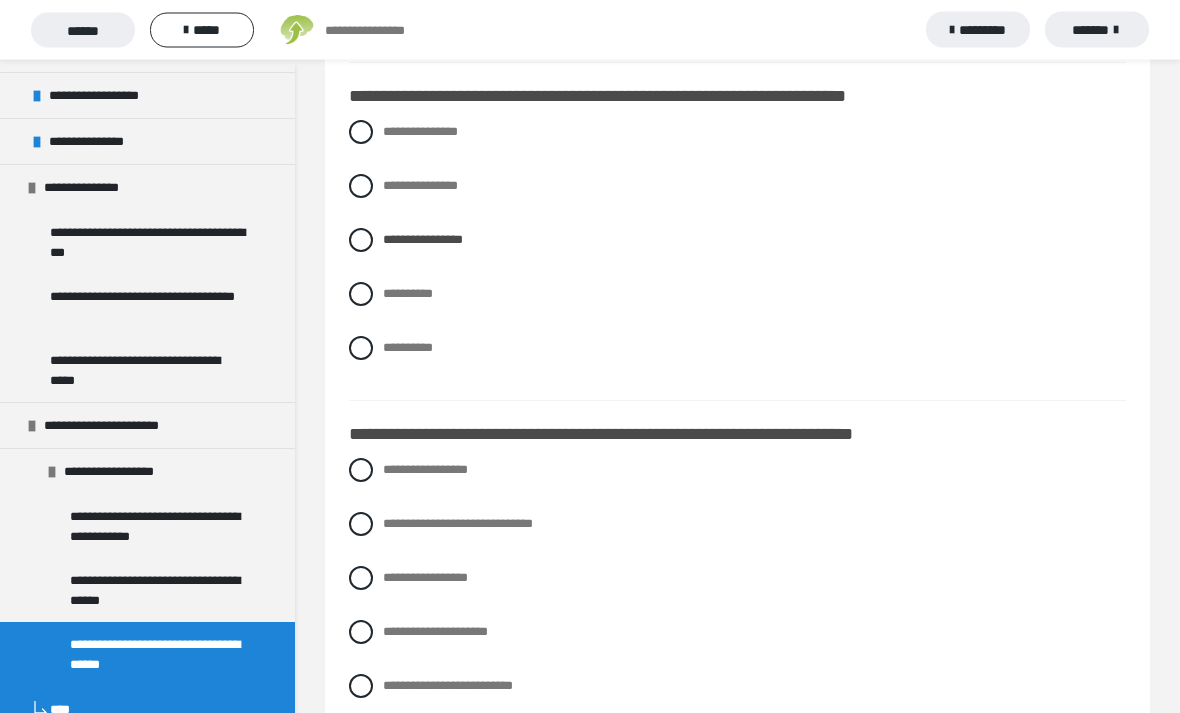 scroll, scrollTop: 1459, scrollLeft: 0, axis: vertical 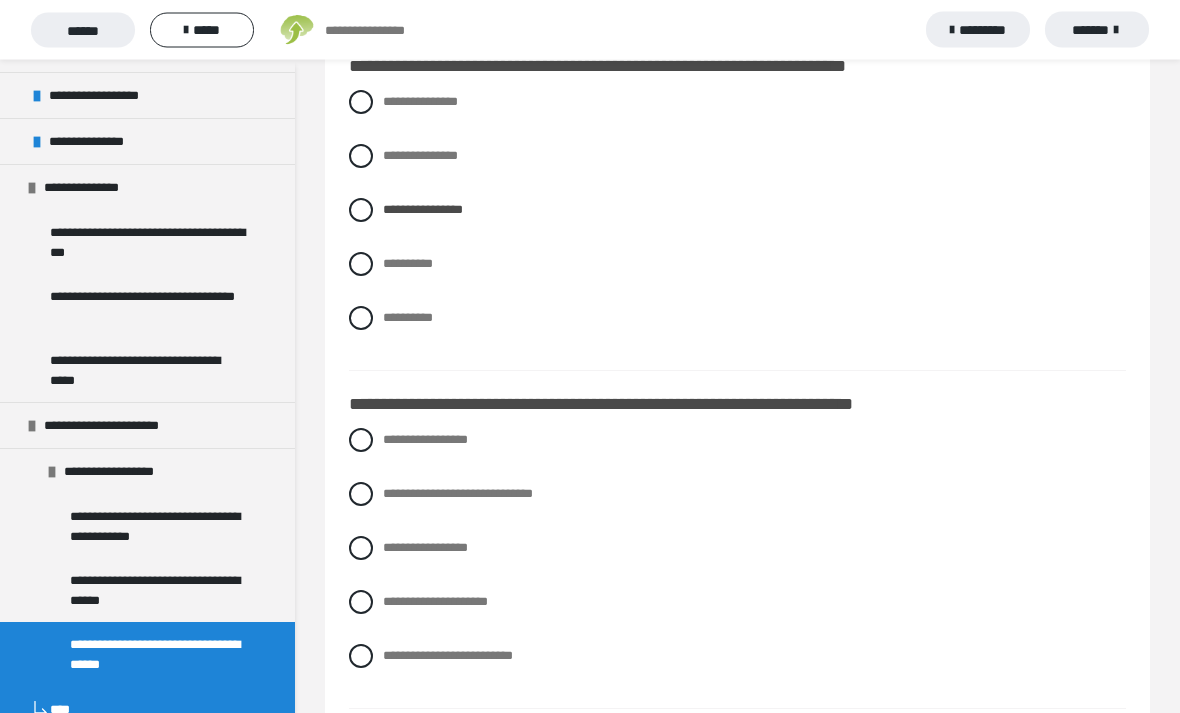 click on "**********" at bounding box center [737, 495] 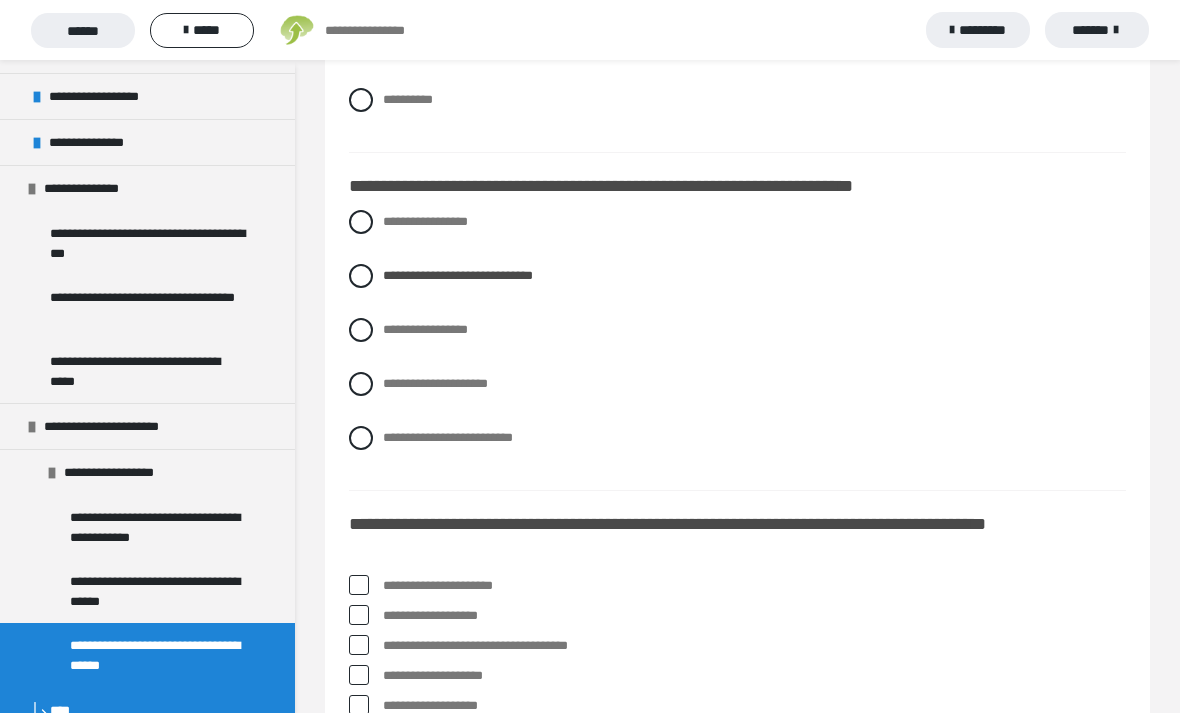 scroll, scrollTop: 1676, scrollLeft: 0, axis: vertical 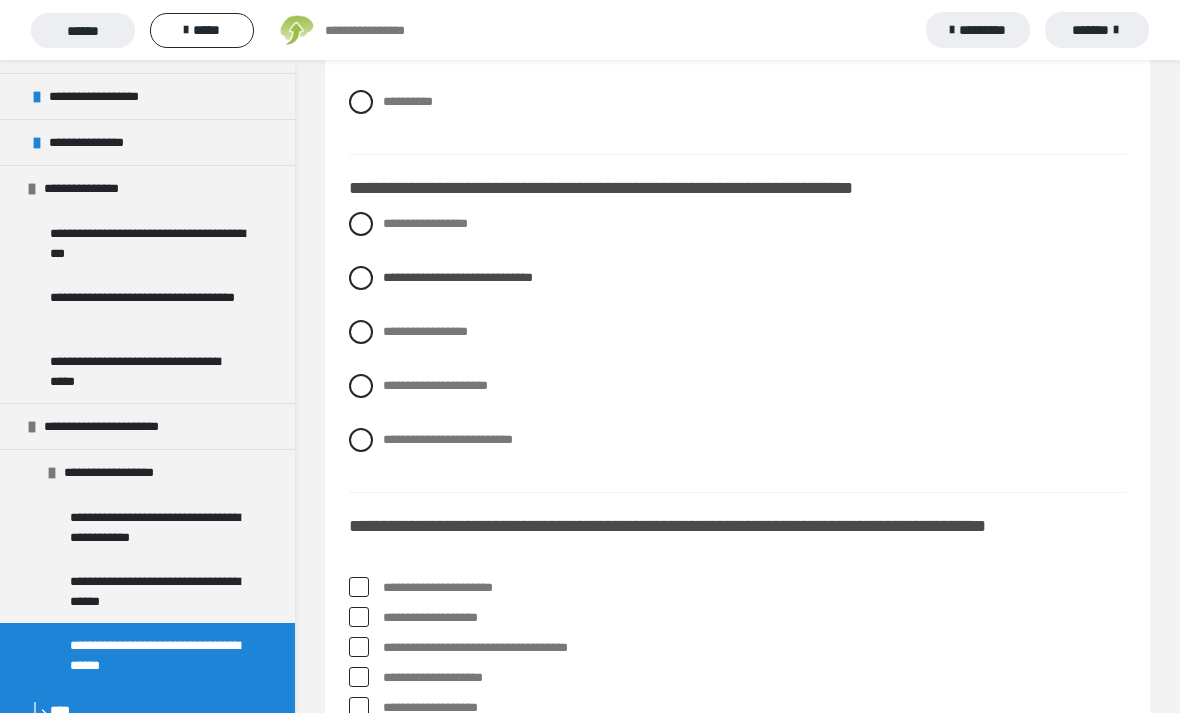 click on "**********" at bounding box center (754, 588) 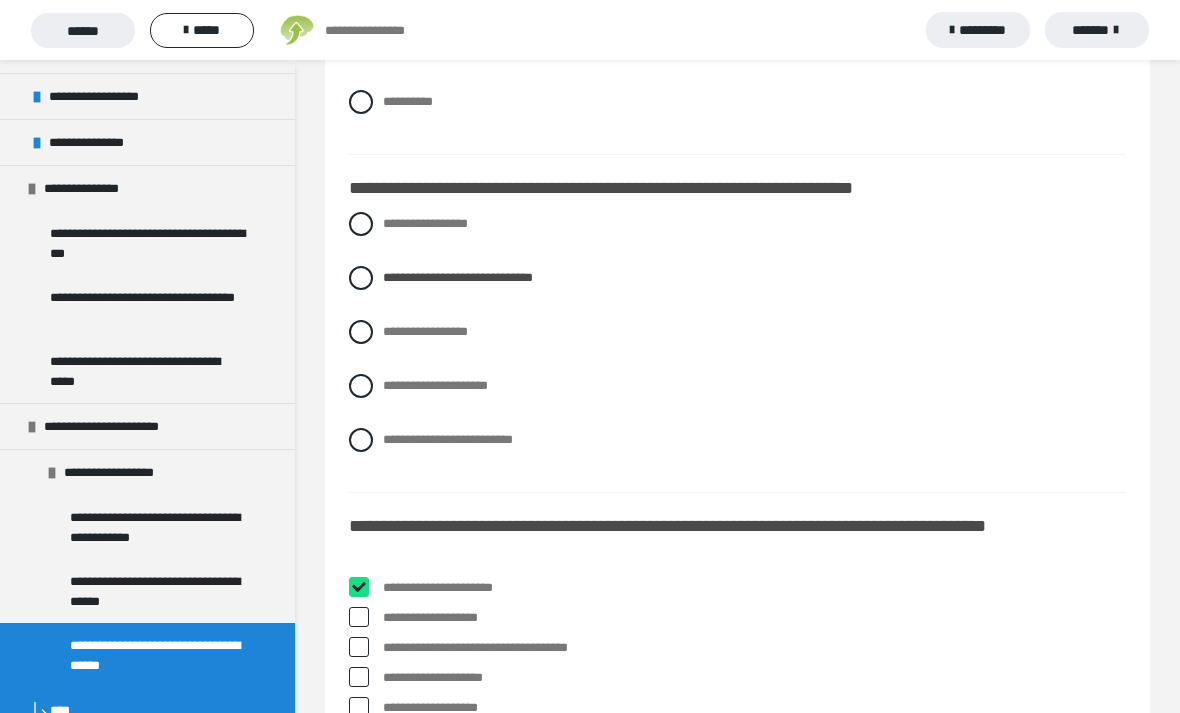 checkbox on "****" 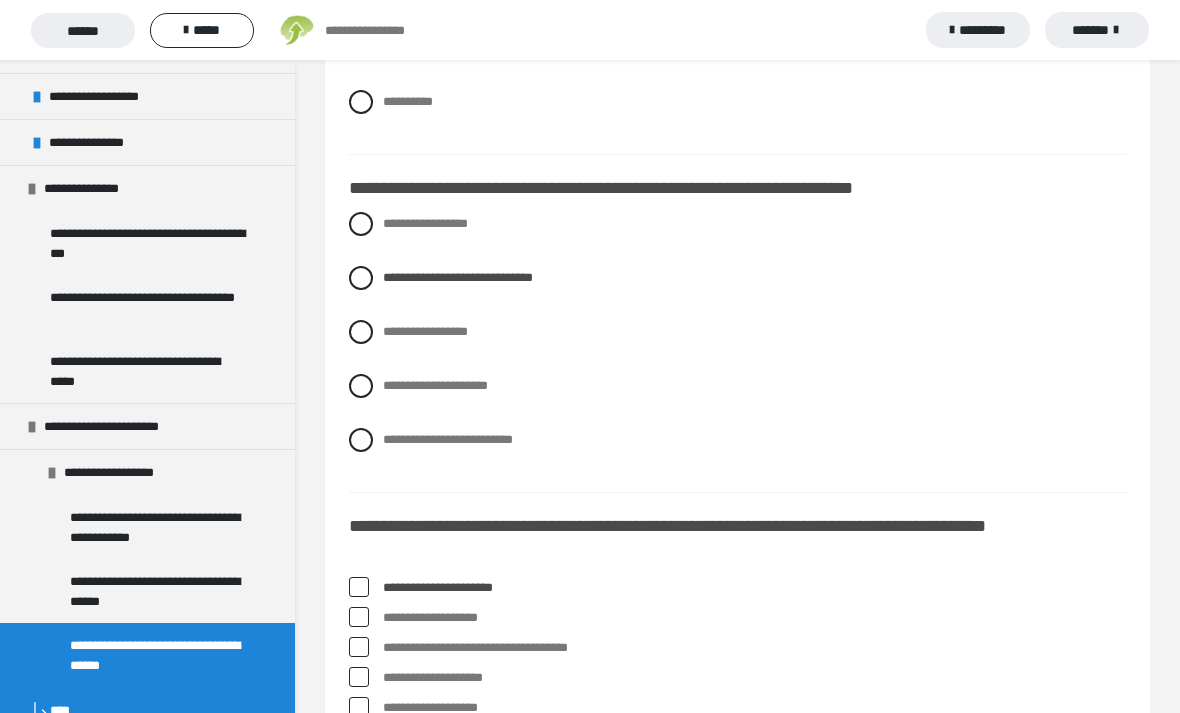 click on "**********" at bounding box center [754, 618] 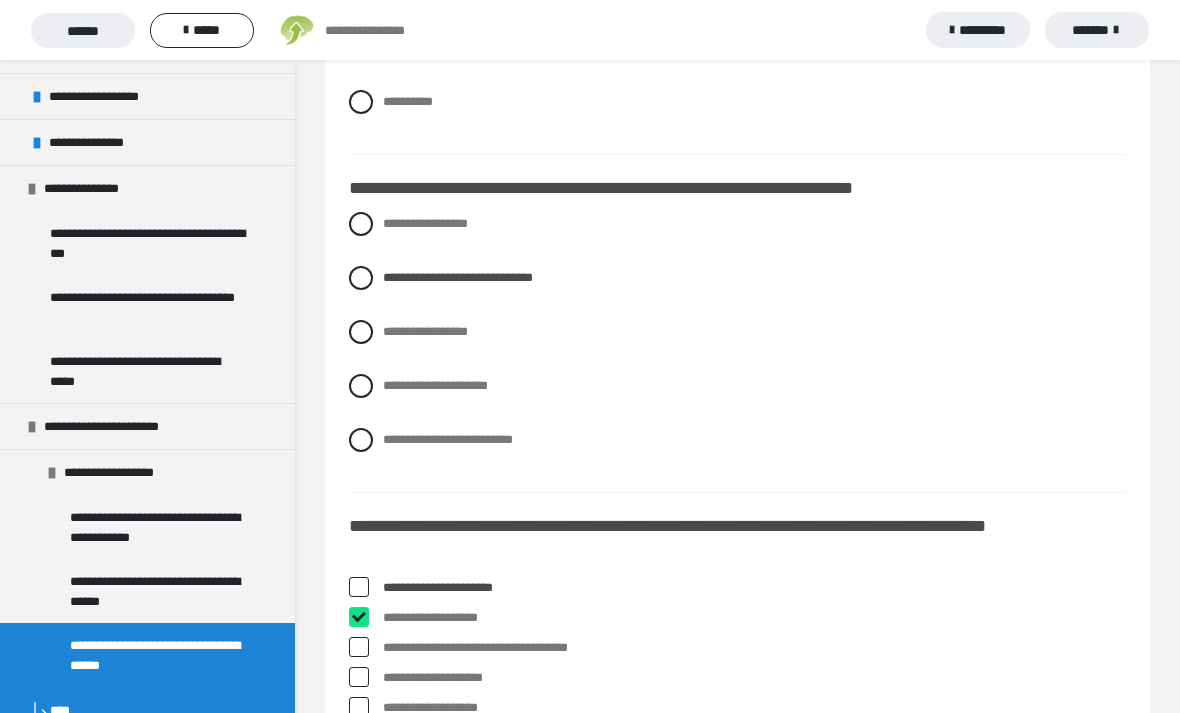 checkbox on "****" 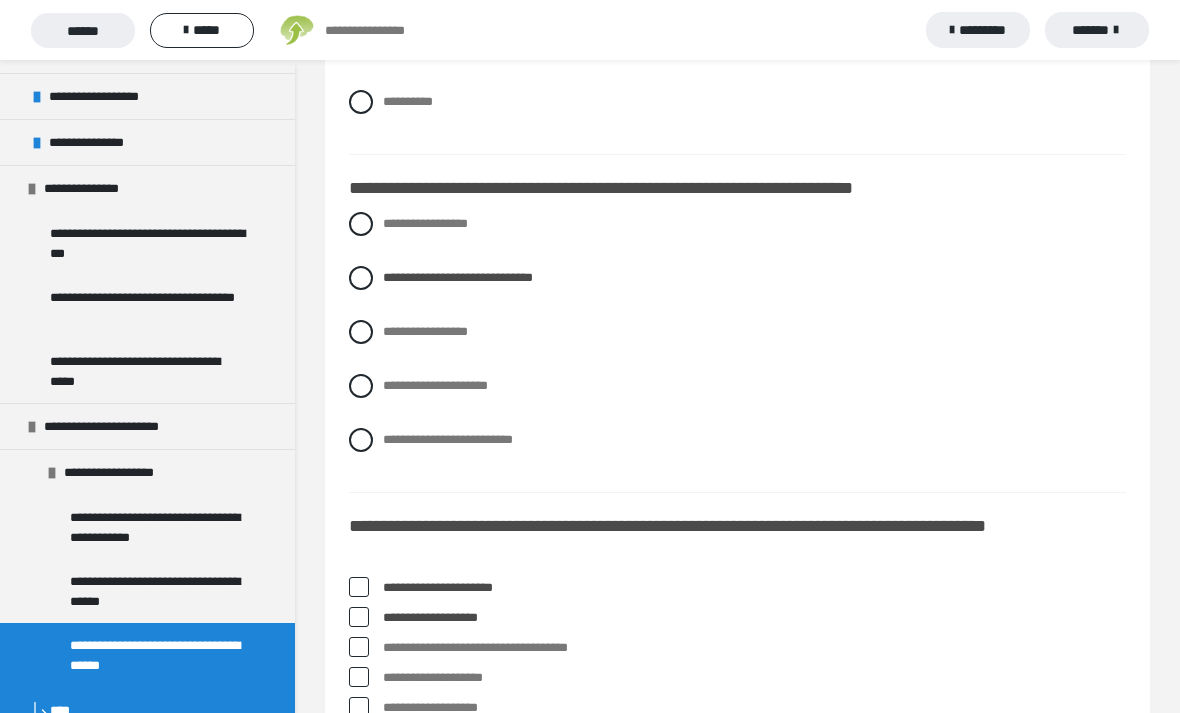 click on "**********" at bounding box center (754, 588) 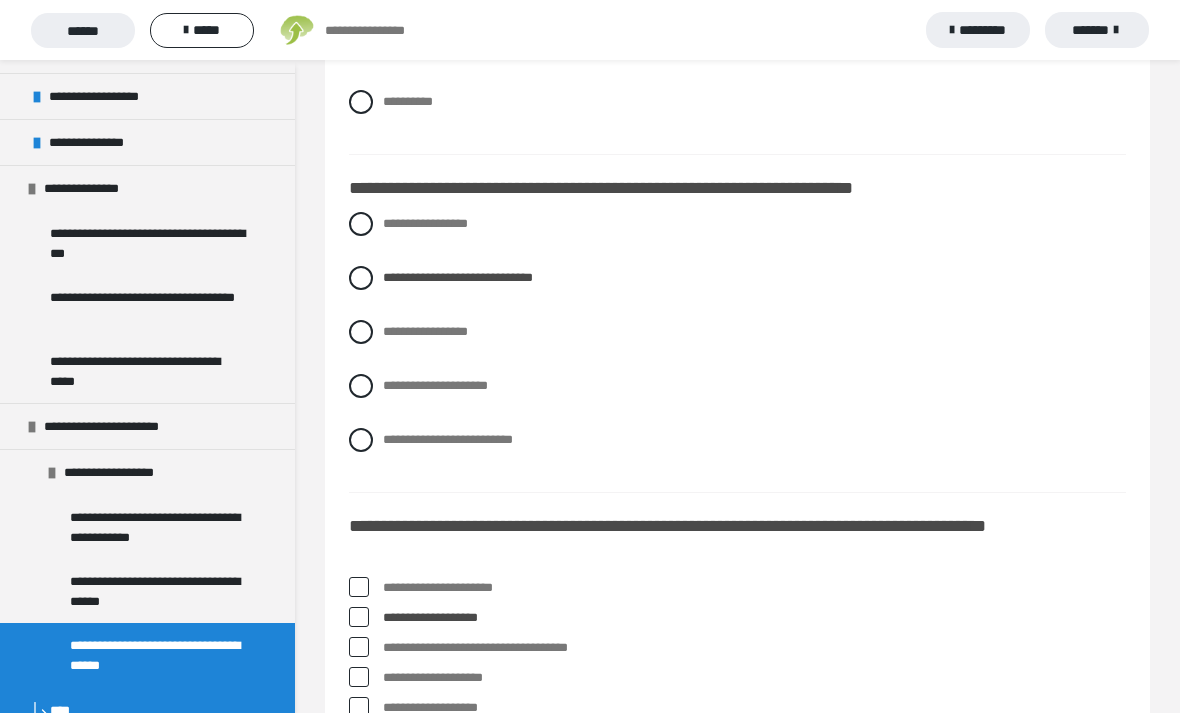 click on "**********" at bounding box center [754, 588] 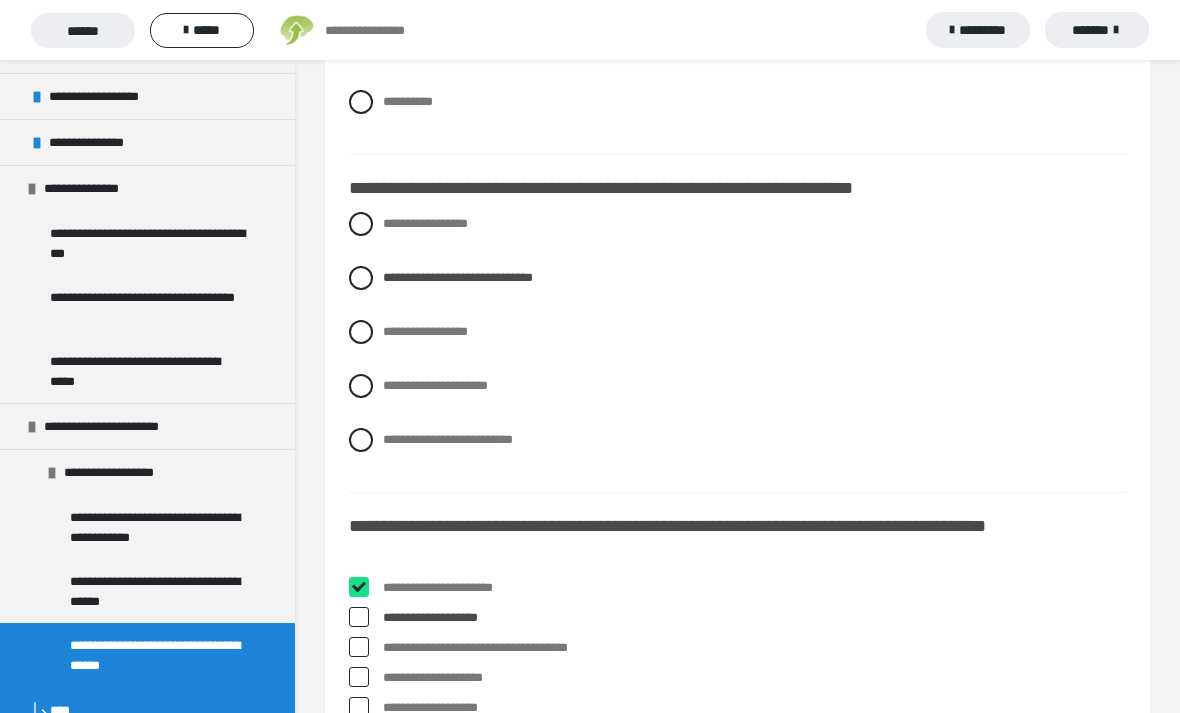 checkbox on "****" 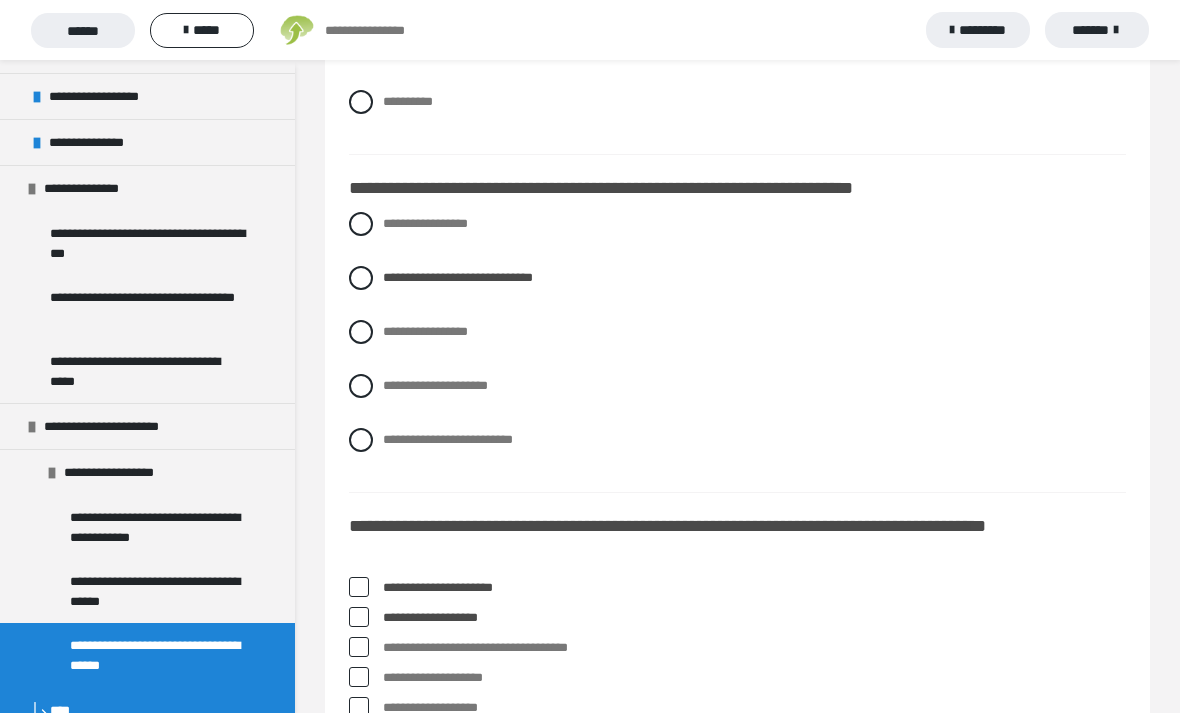 click on "**********" at bounding box center [754, 648] 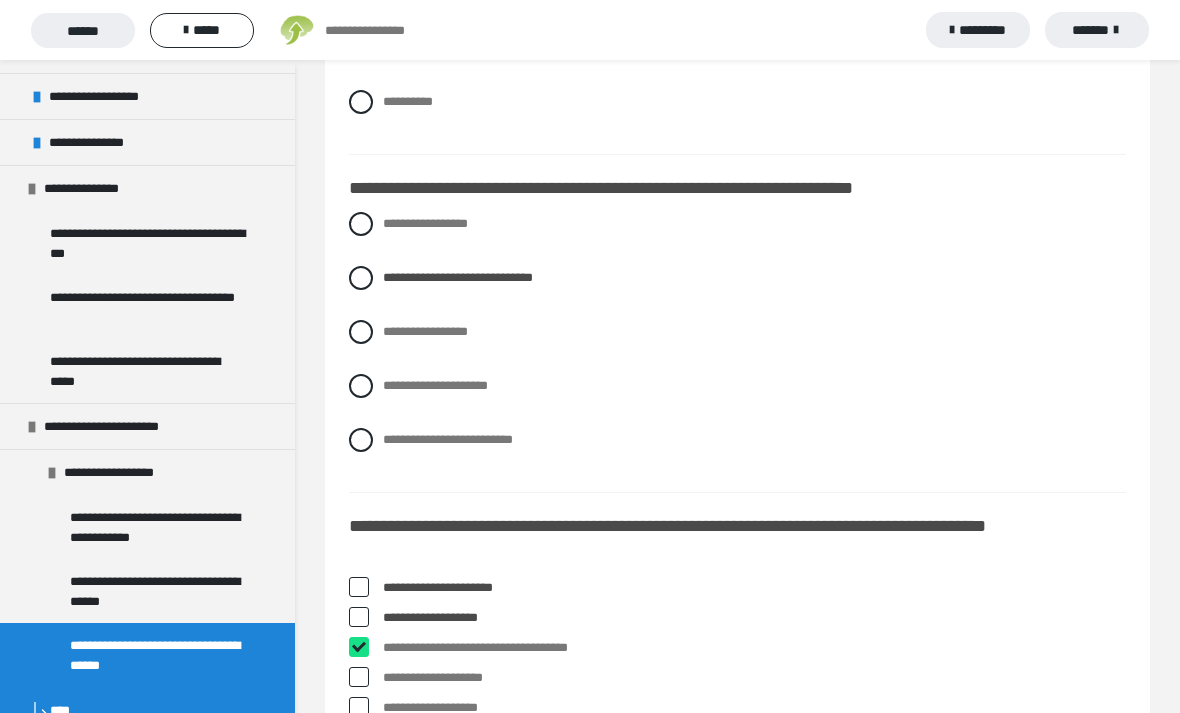 checkbox on "****" 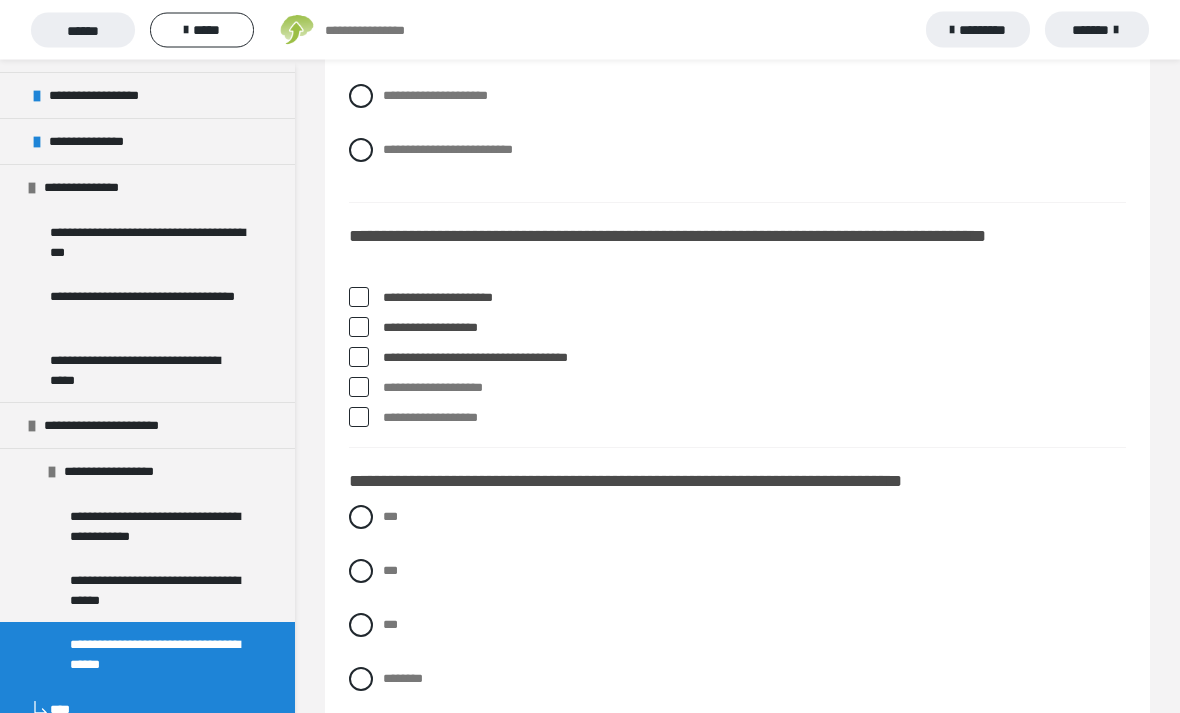 scroll, scrollTop: 1995, scrollLeft: 0, axis: vertical 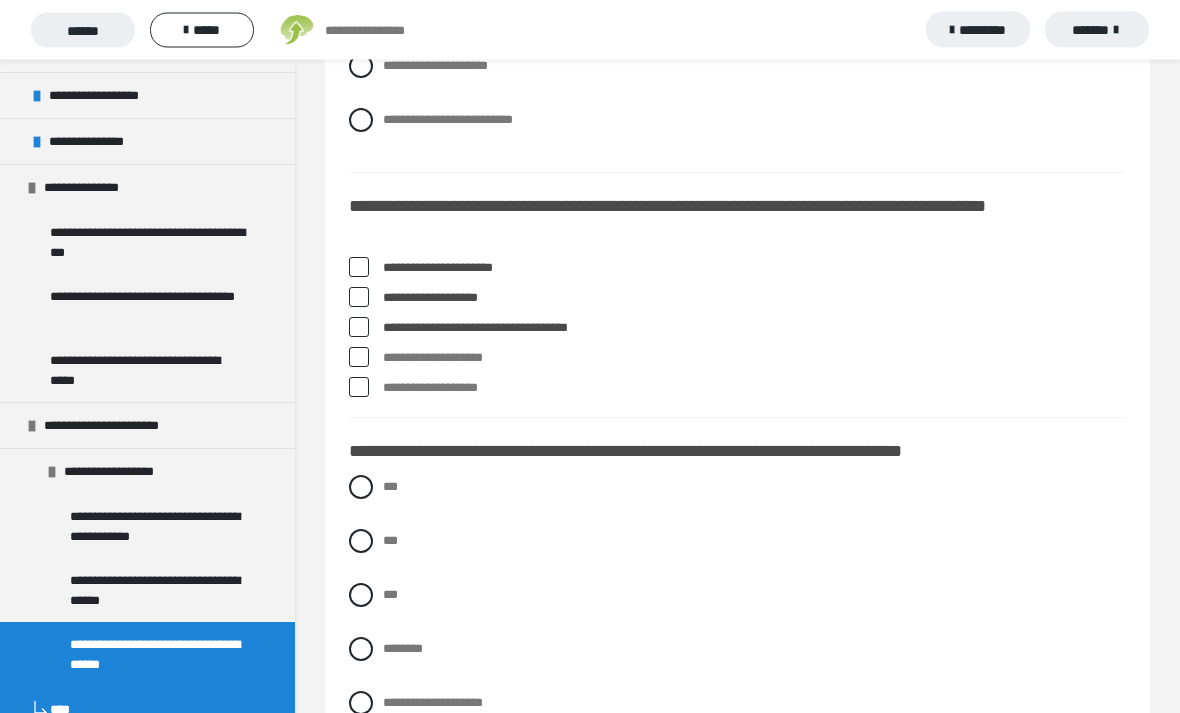 click on "**********" at bounding box center [737, 704] 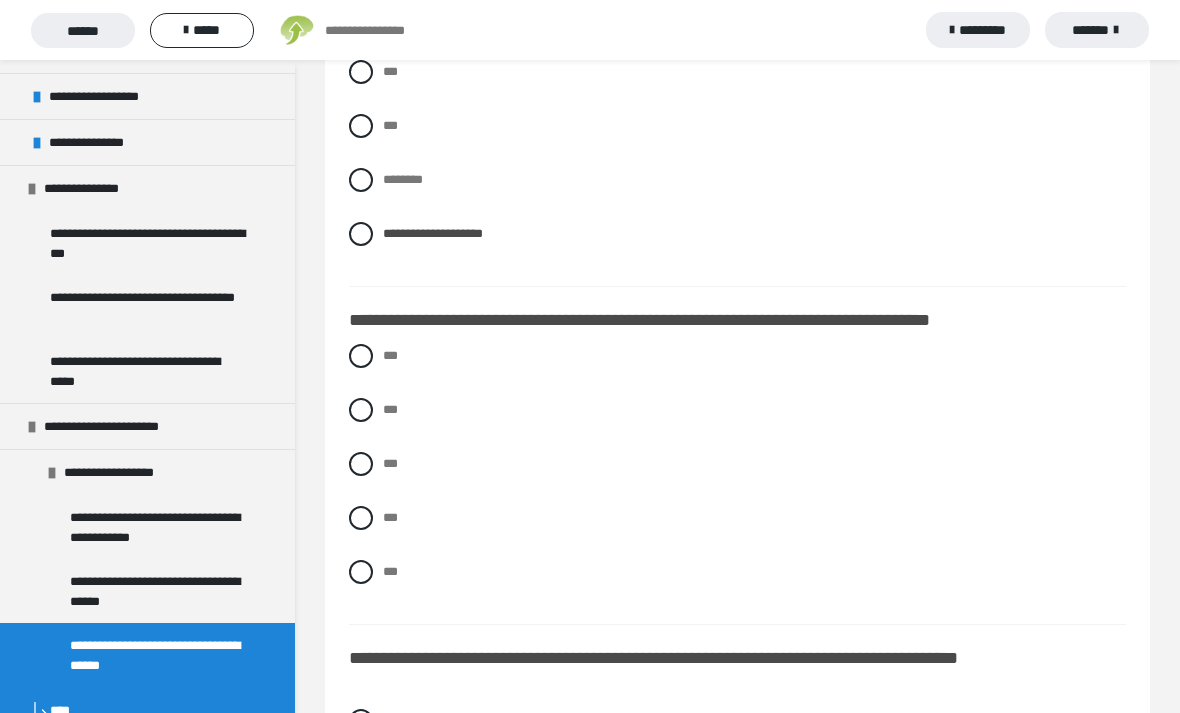 scroll, scrollTop: 2438, scrollLeft: 0, axis: vertical 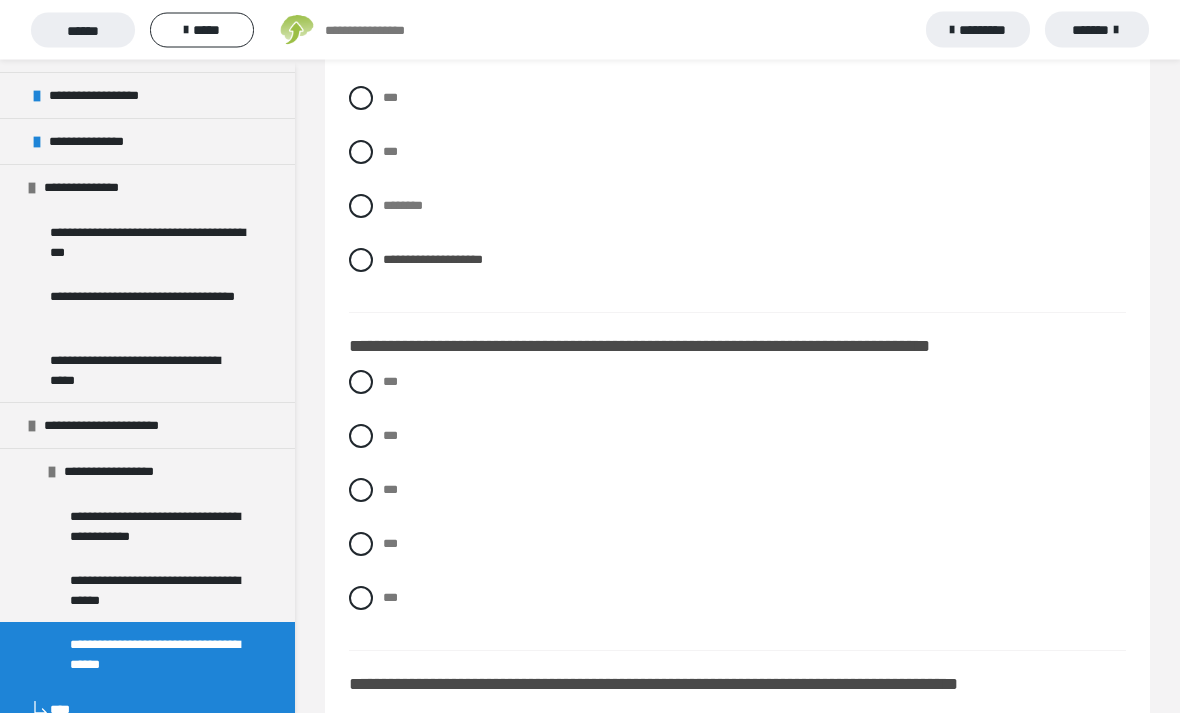 click on "***" at bounding box center [737, 437] 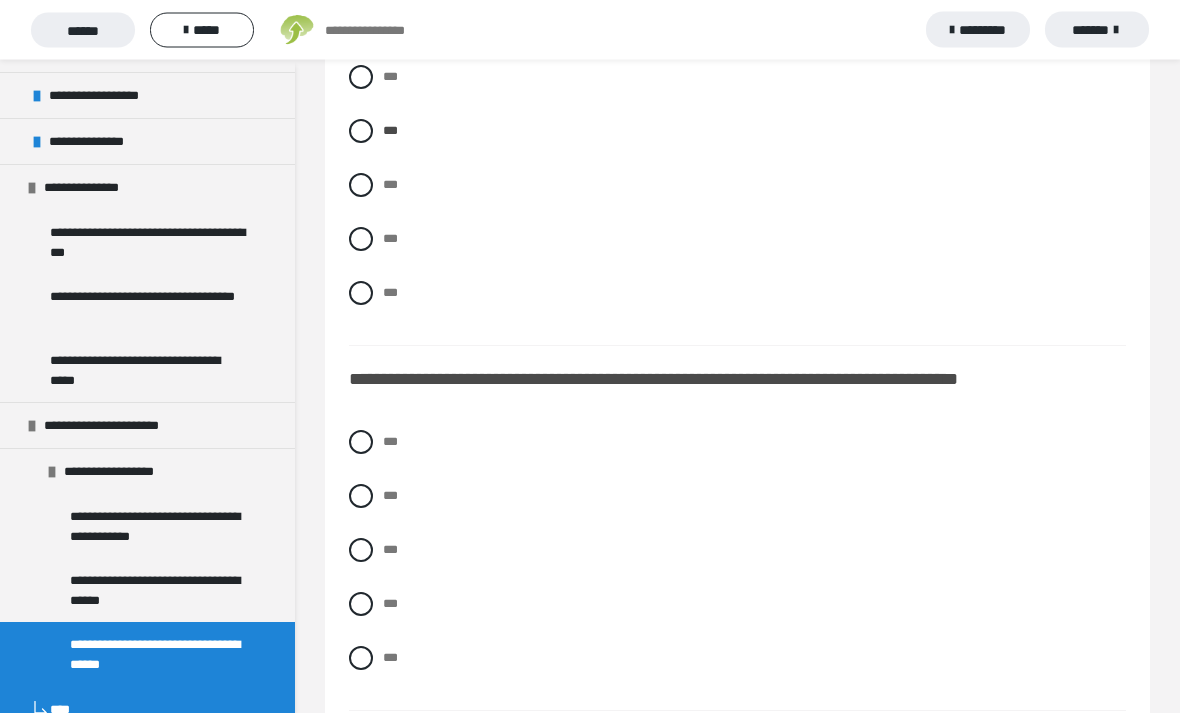 scroll, scrollTop: 2743, scrollLeft: 0, axis: vertical 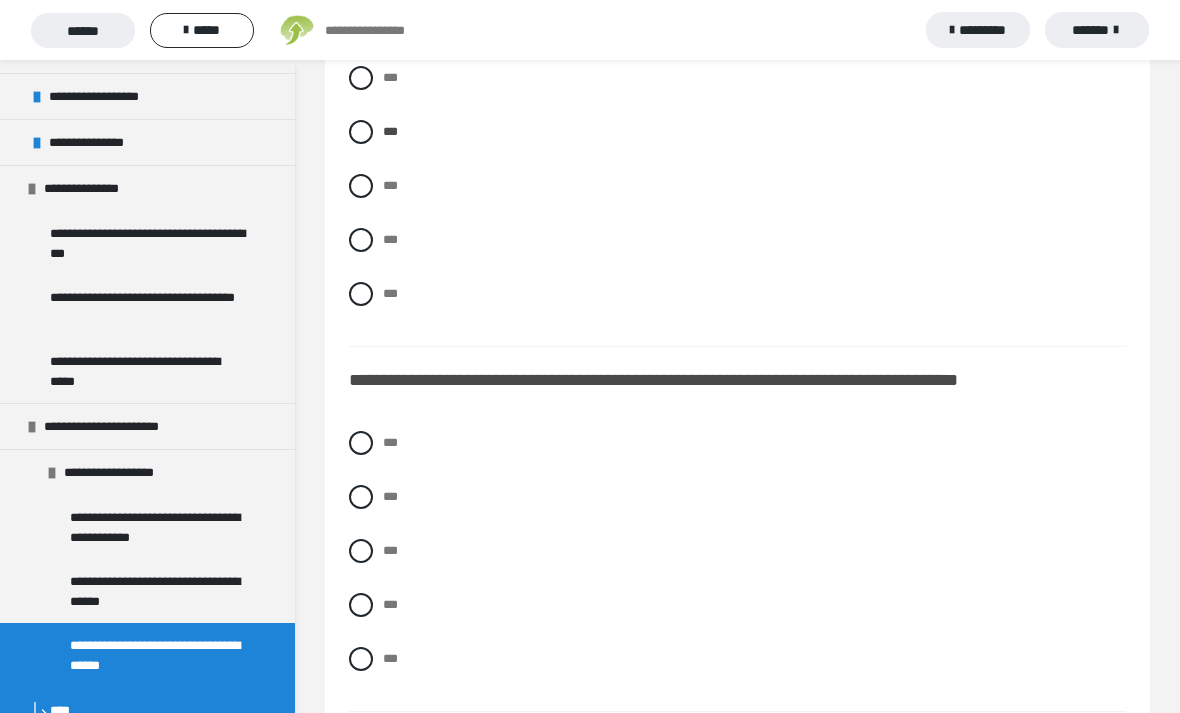 click on "***" at bounding box center [737, 443] 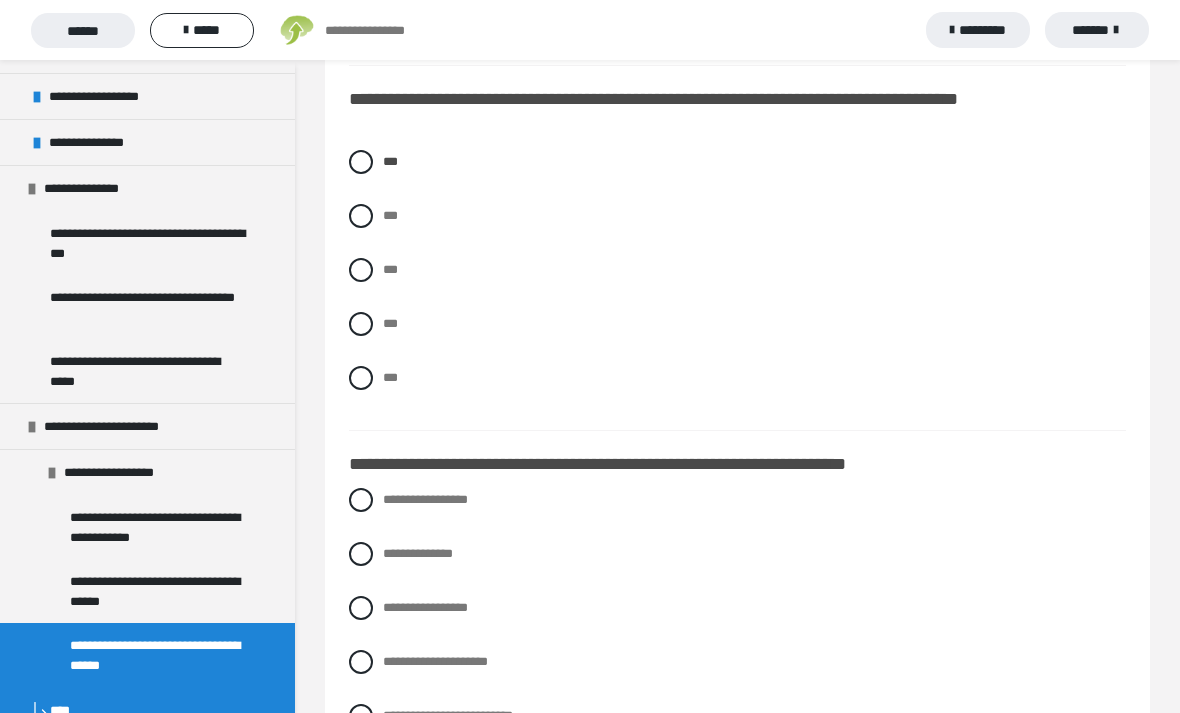 scroll, scrollTop: 3162, scrollLeft: 0, axis: vertical 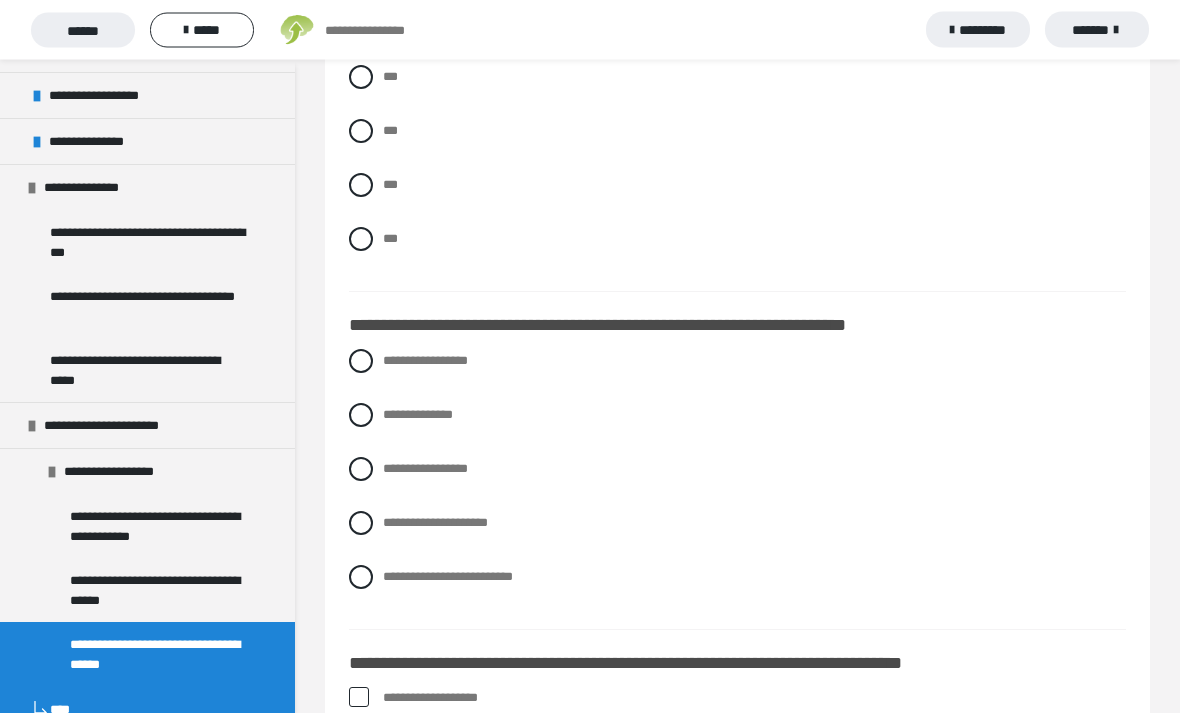 click on "**********" at bounding box center (737, 362) 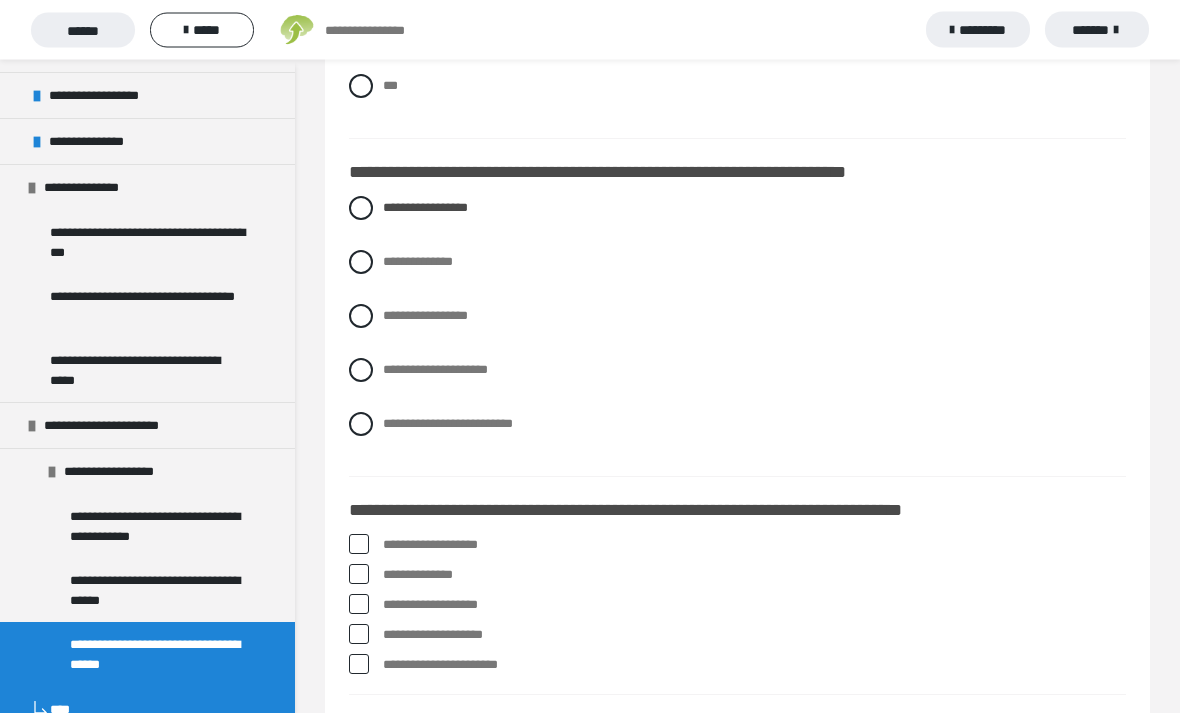 scroll, scrollTop: 3298, scrollLeft: 0, axis: vertical 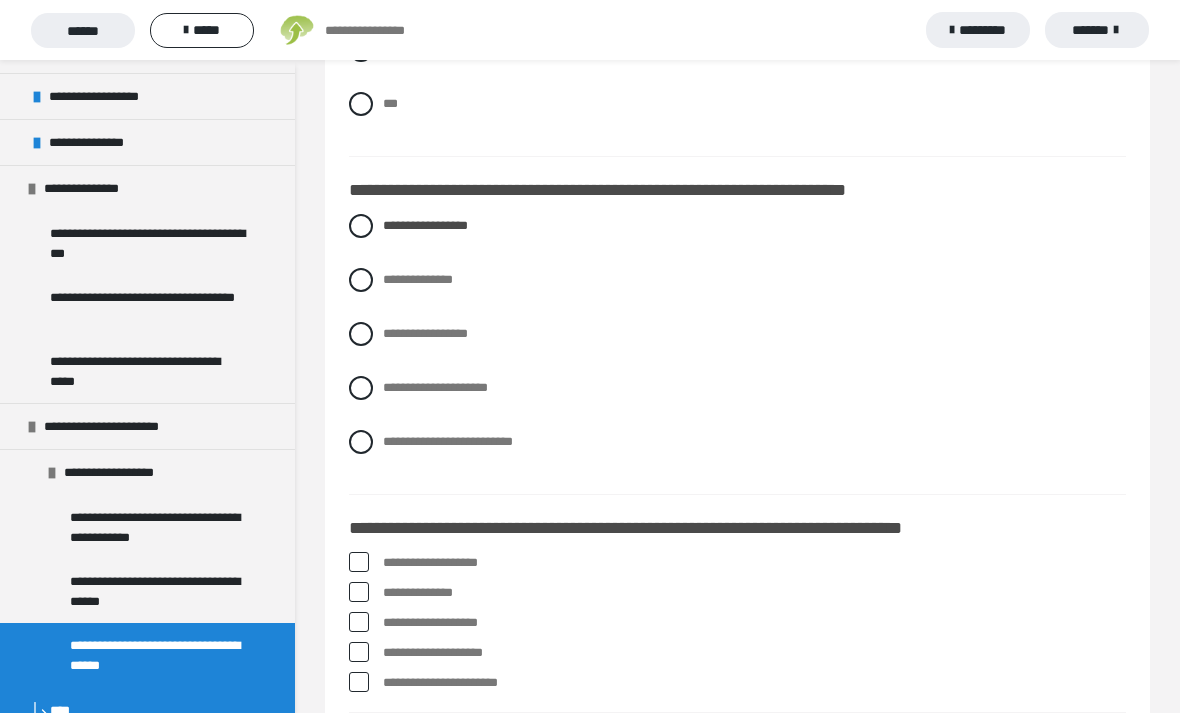 click on "**********" at bounding box center [754, 653] 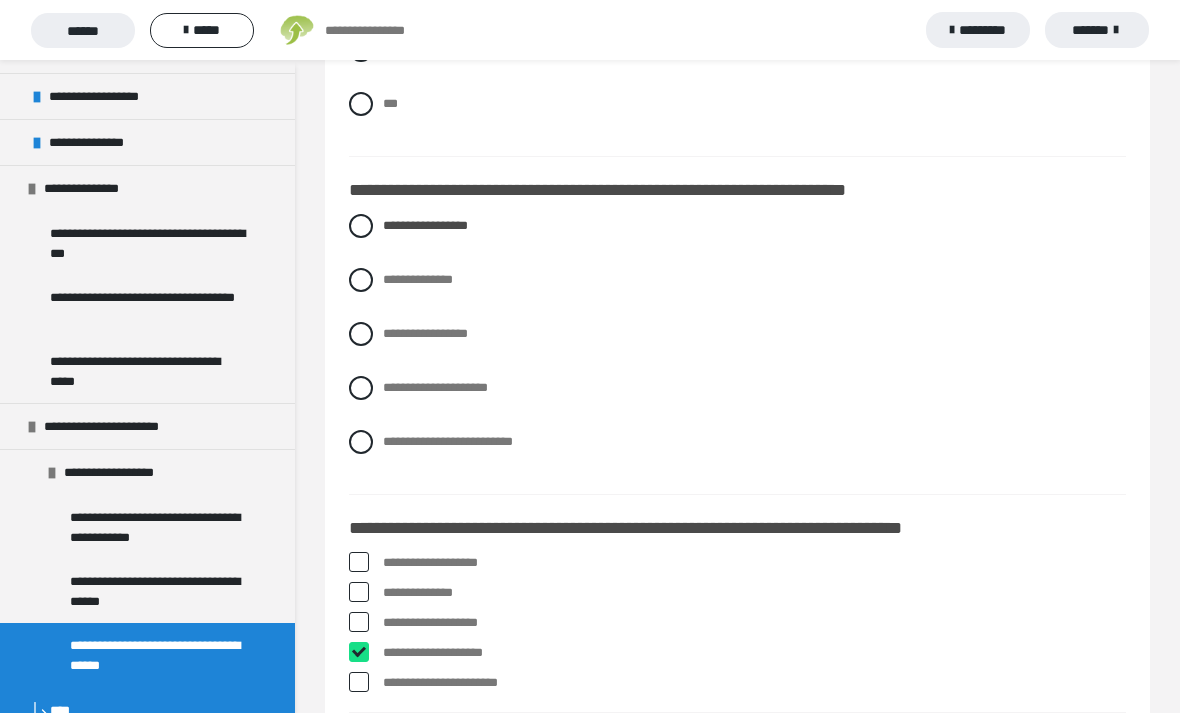 checkbox on "****" 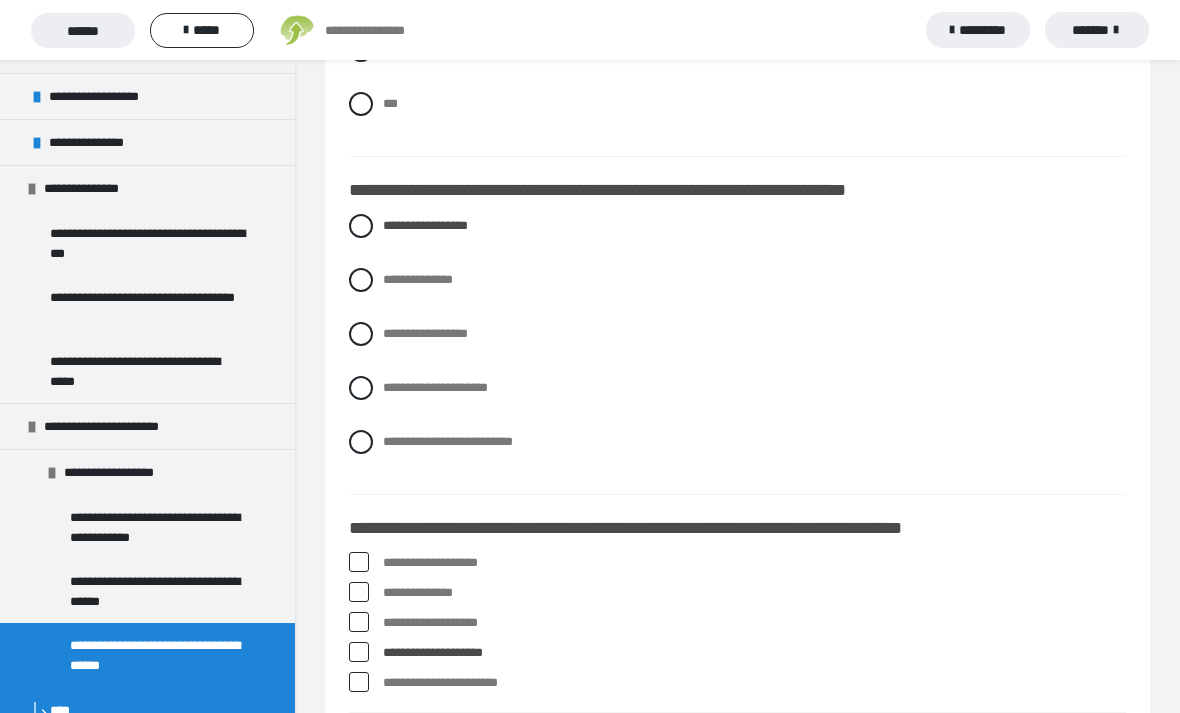 click on "**********" at bounding box center [754, 593] 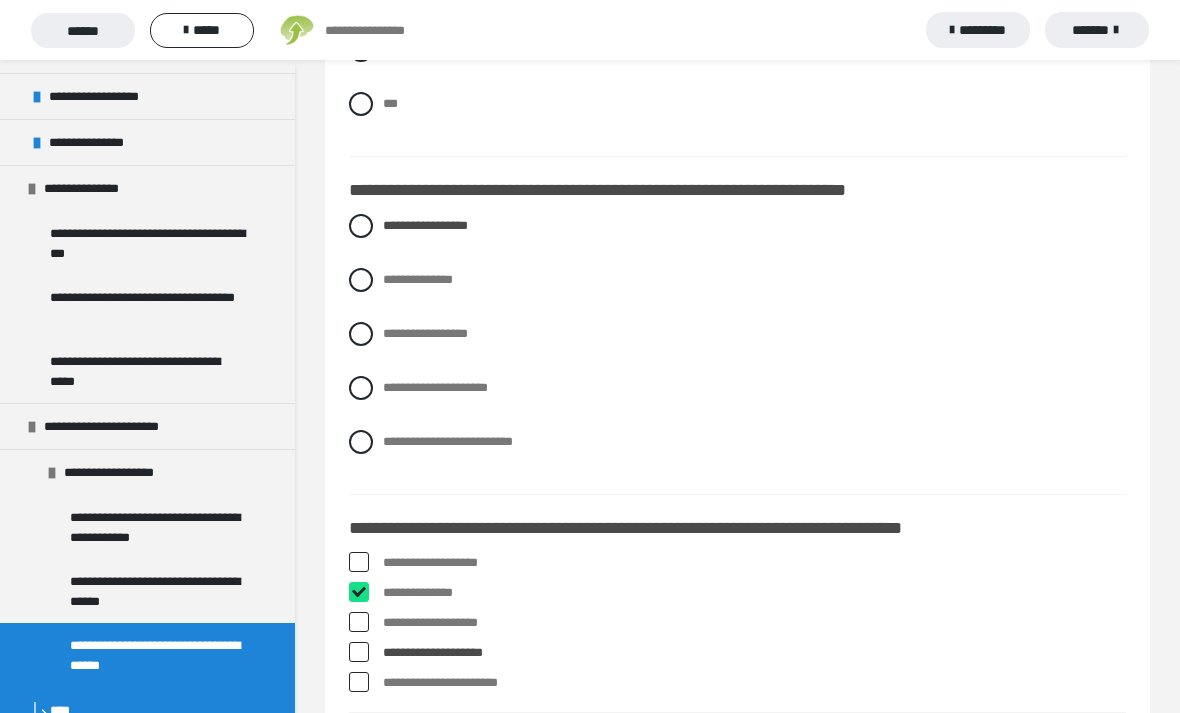 checkbox on "****" 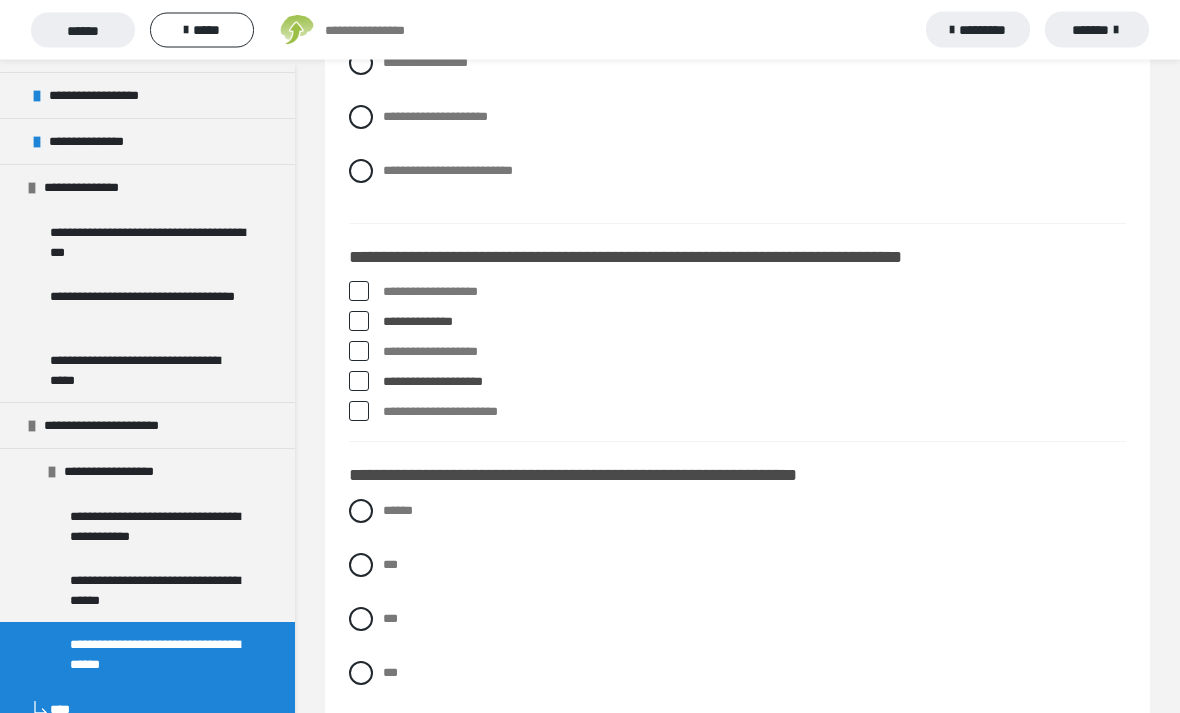 scroll, scrollTop: 3575, scrollLeft: 0, axis: vertical 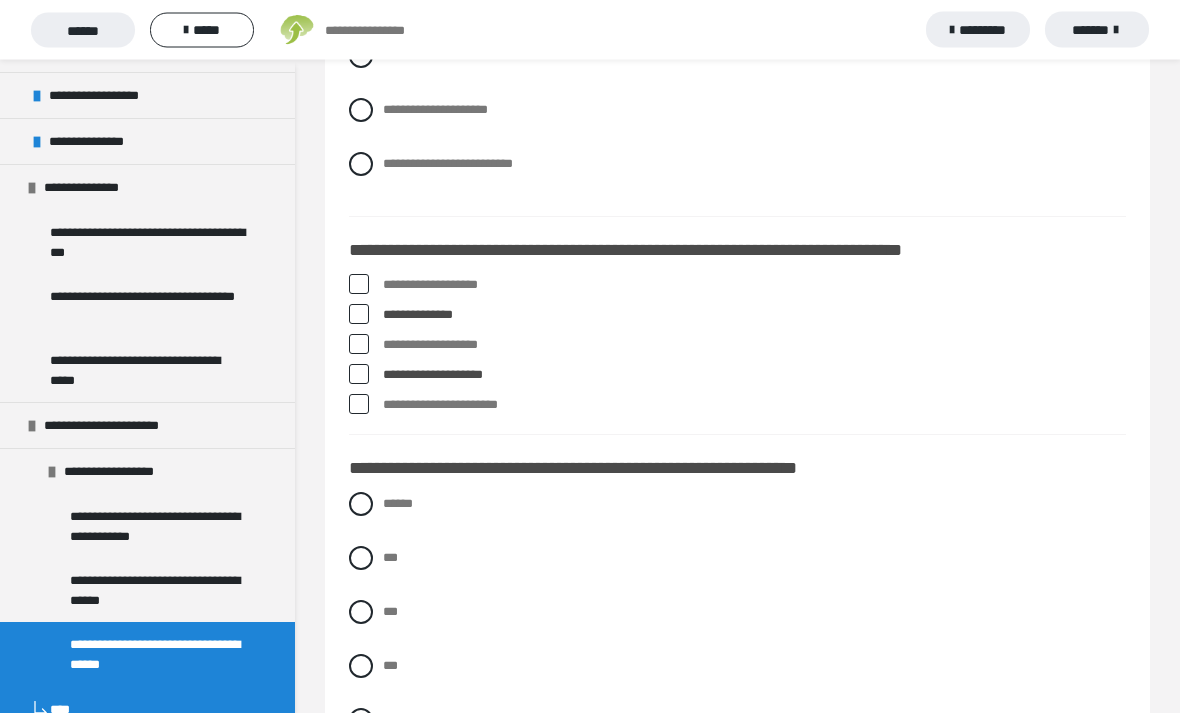 click on "***" at bounding box center [737, 559] 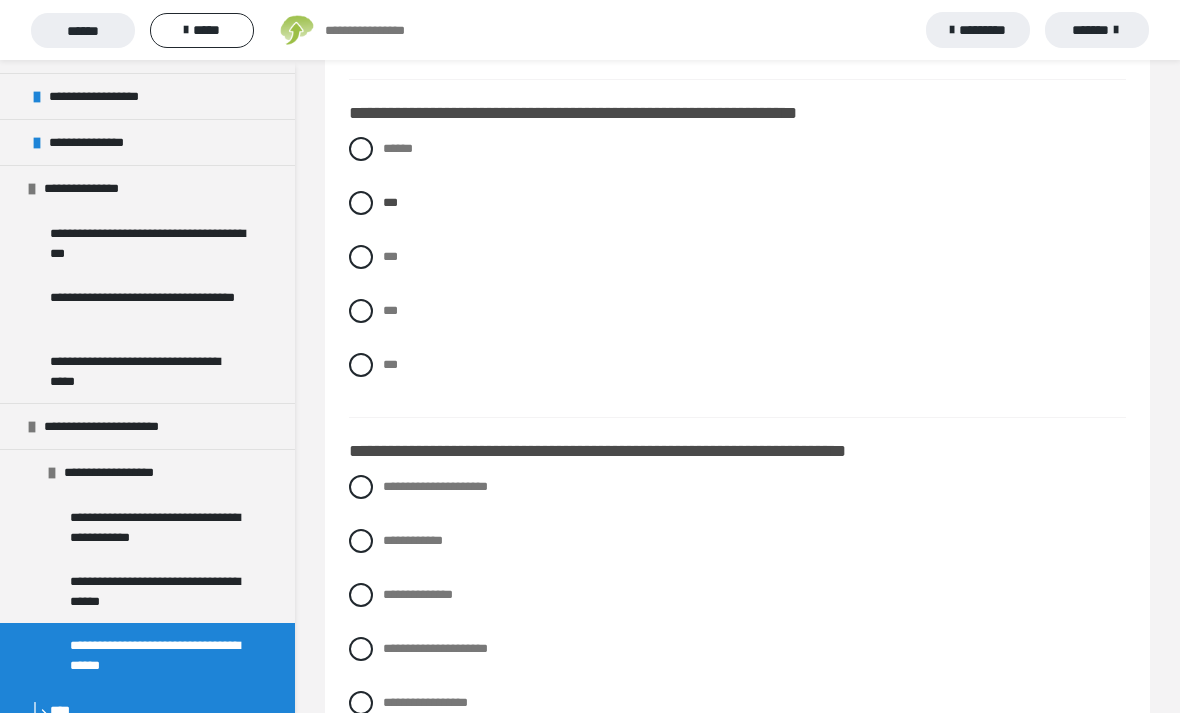 scroll, scrollTop: 3939, scrollLeft: 0, axis: vertical 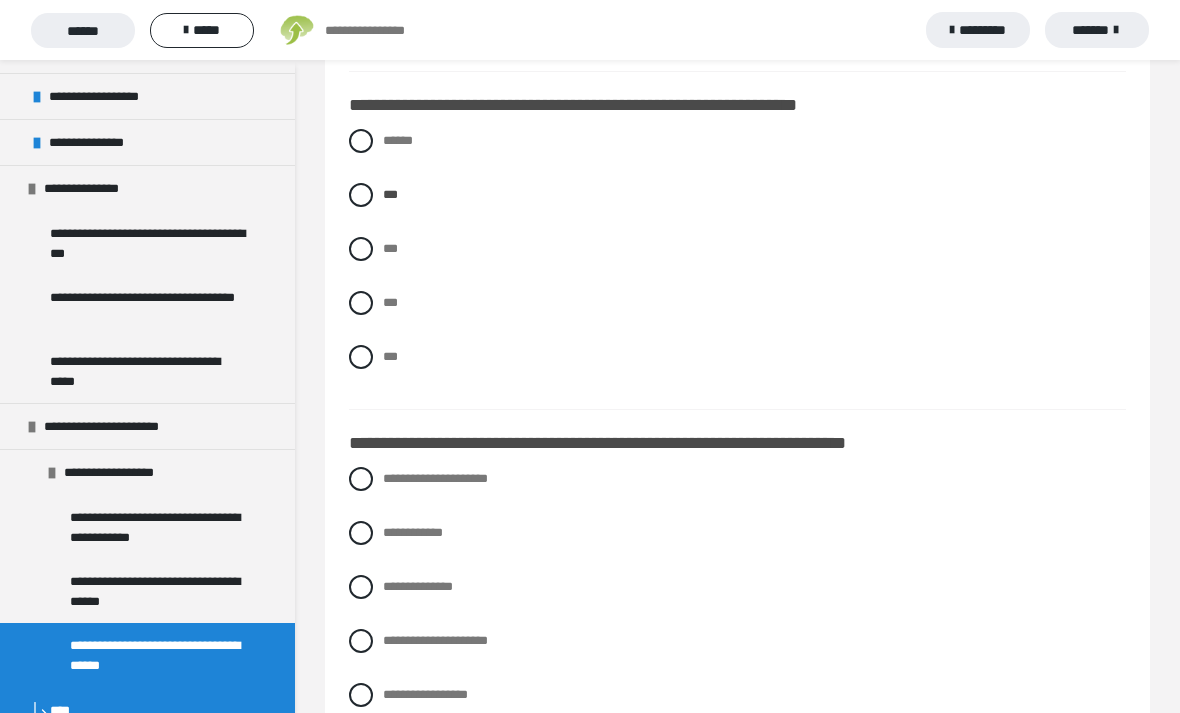click on "**********" at bounding box center [737, 602] 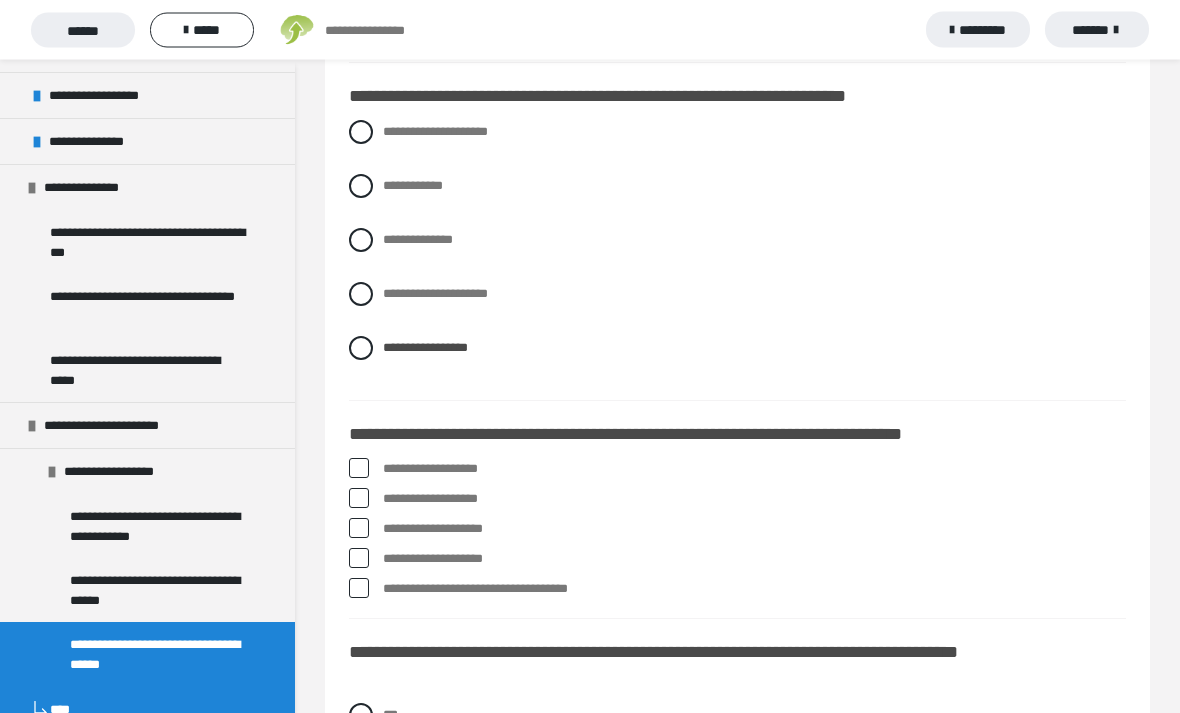 scroll, scrollTop: 4280, scrollLeft: 0, axis: vertical 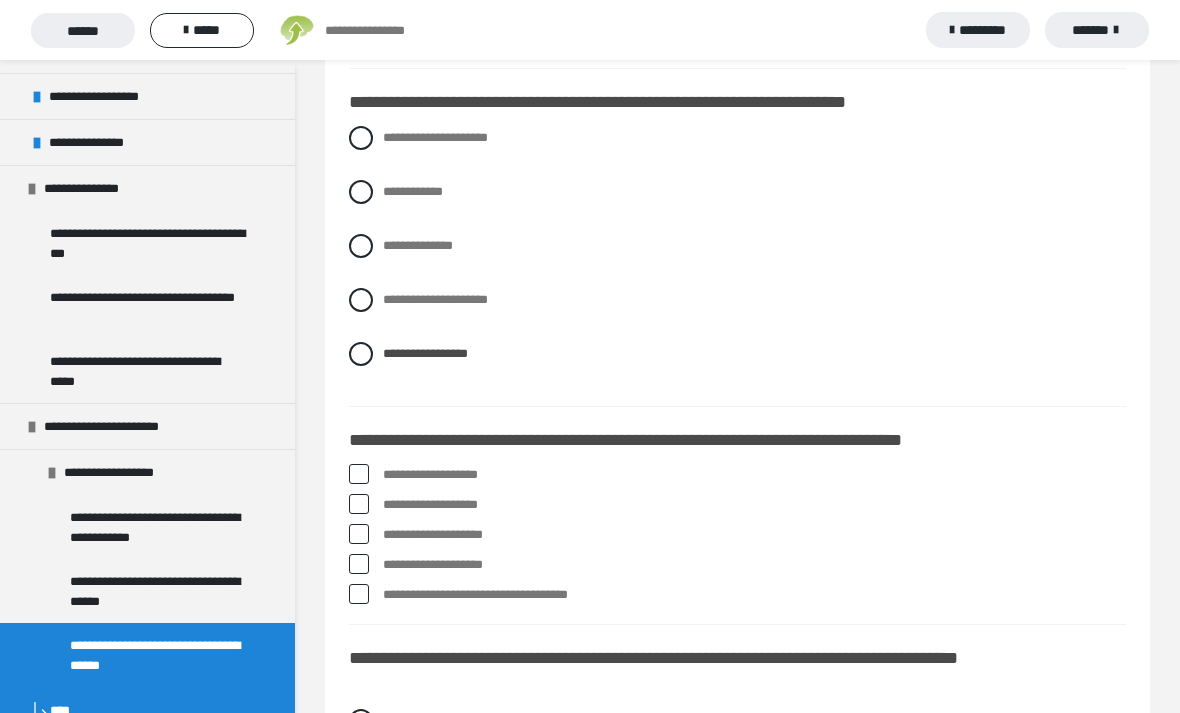 click on "**********" at bounding box center (754, 475) 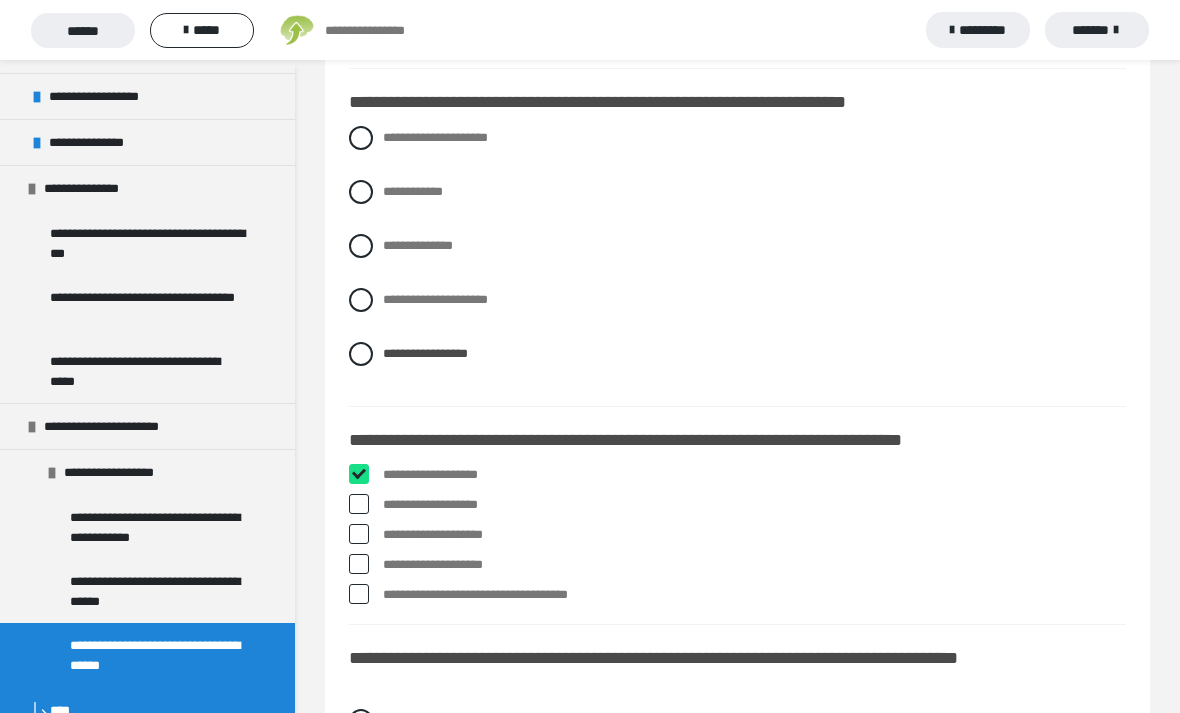 checkbox on "****" 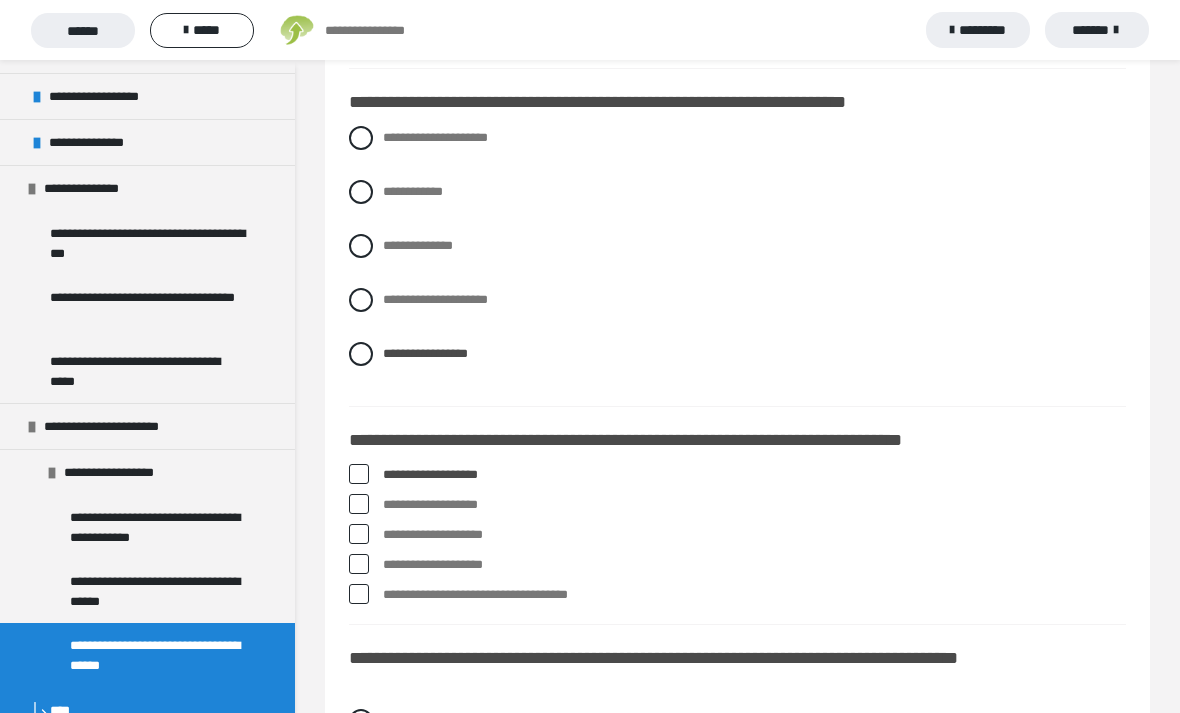 click on "**********" at bounding box center (754, 505) 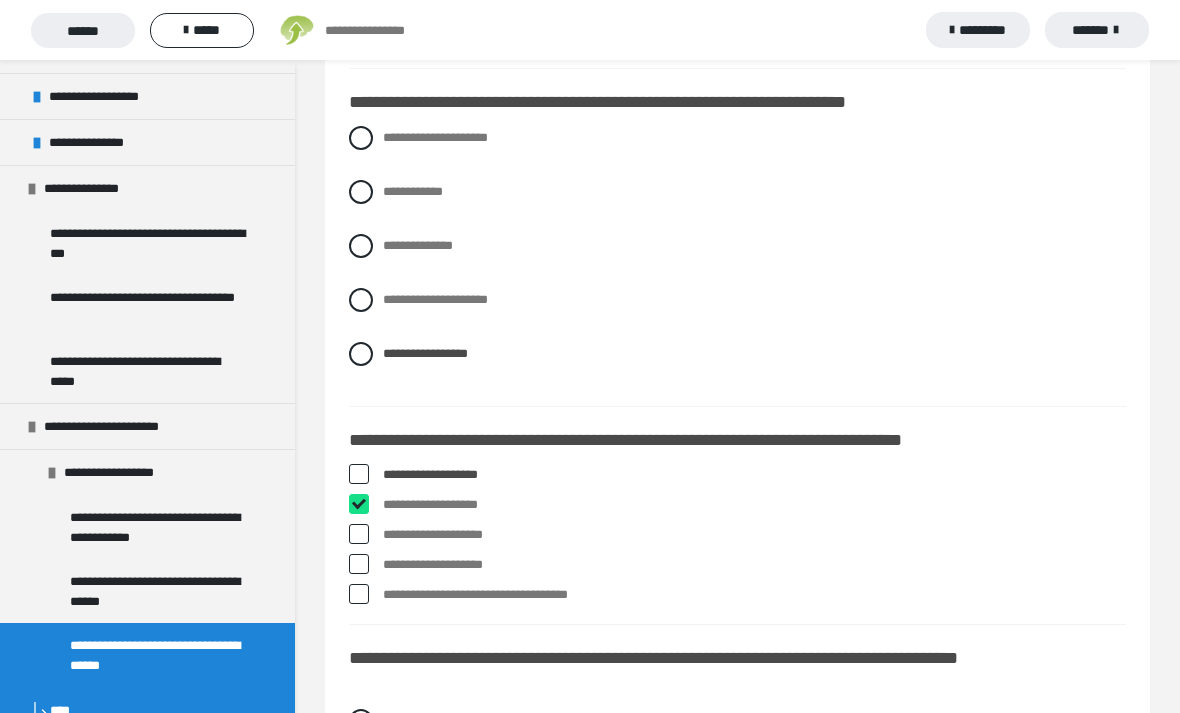 checkbox on "****" 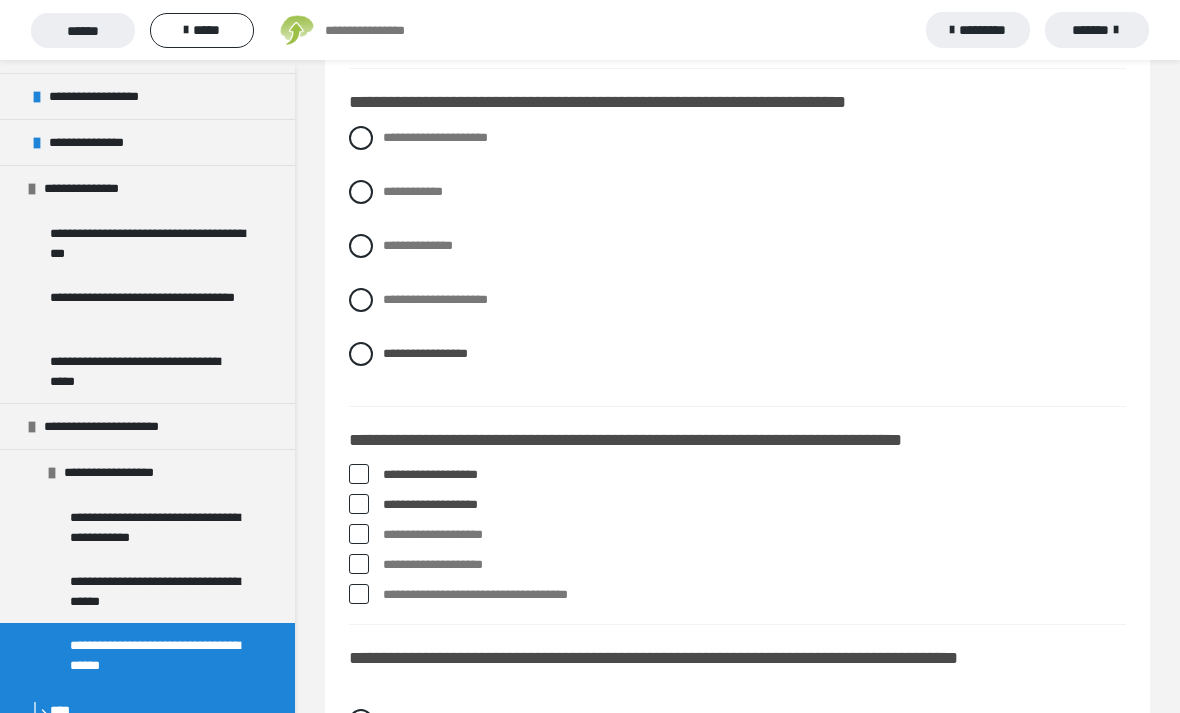 click on "**********" at bounding box center (754, 475) 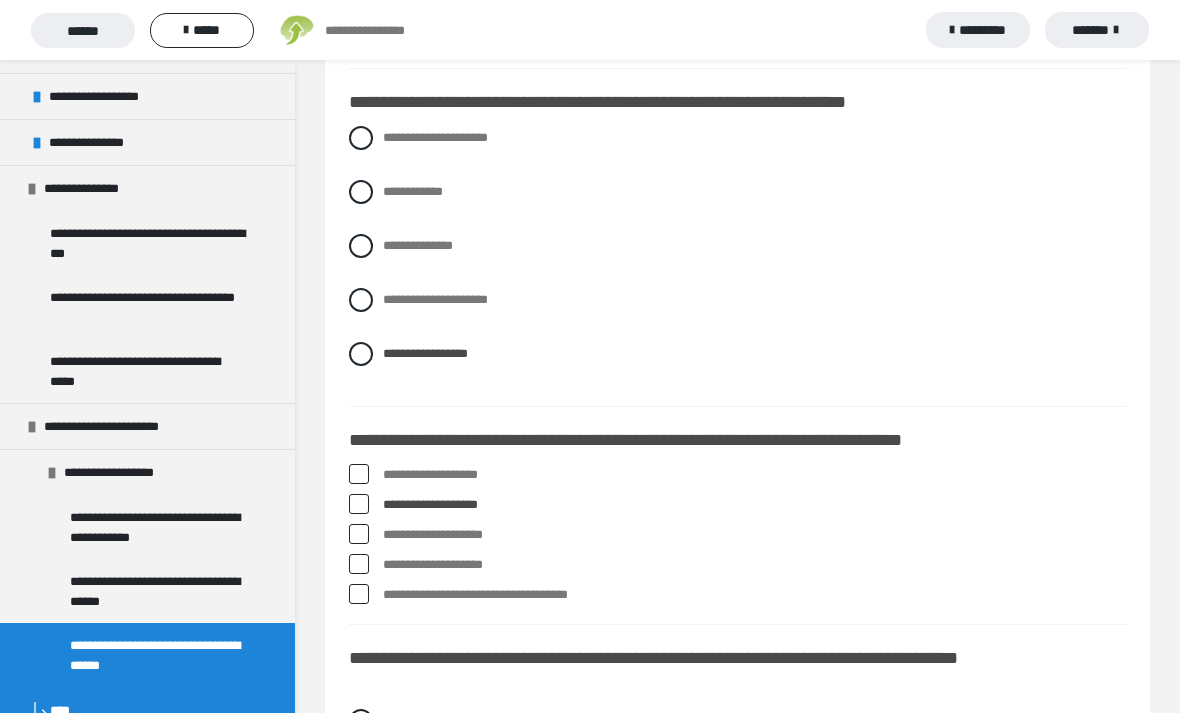 click on "**********" at bounding box center [754, 595] 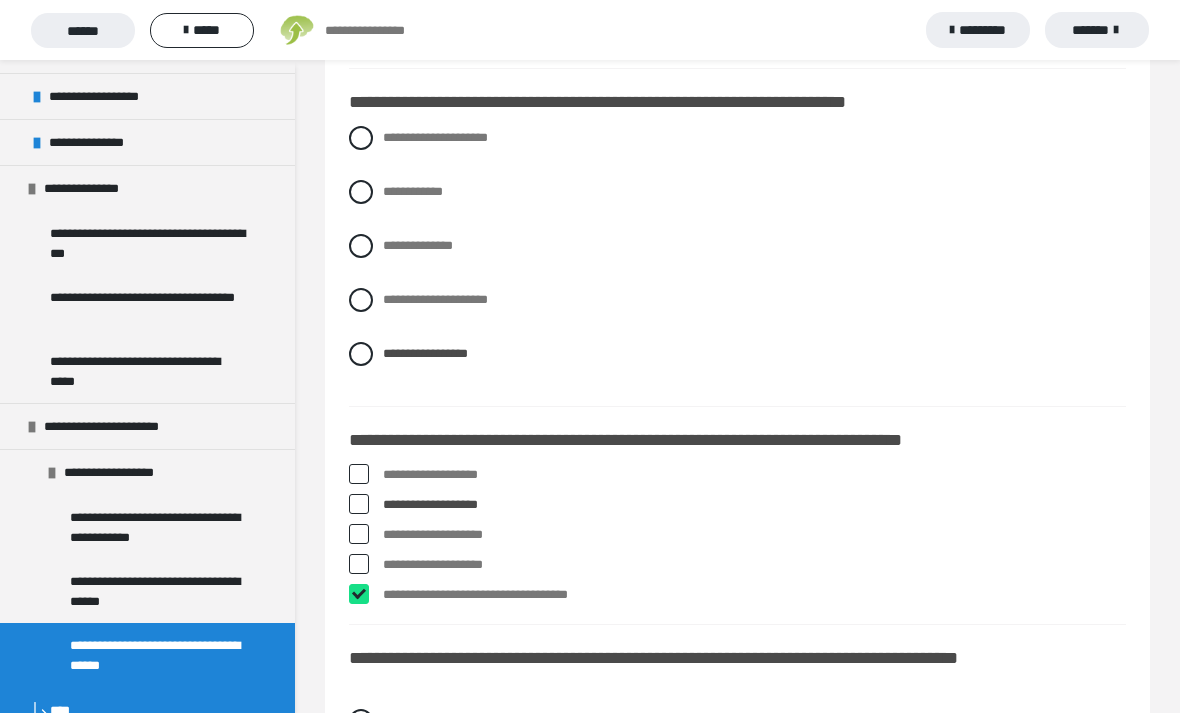 checkbox on "****" 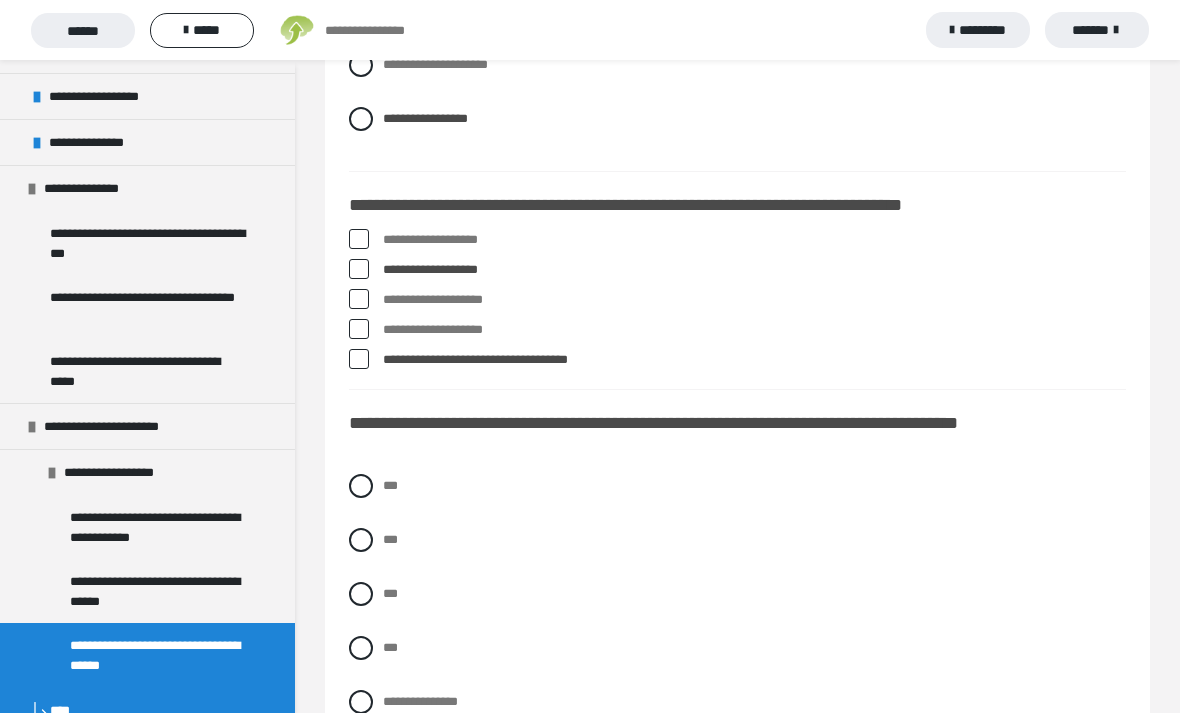 scroll, scrollTop: 4515, scrollLeft: 0, axis: vertical 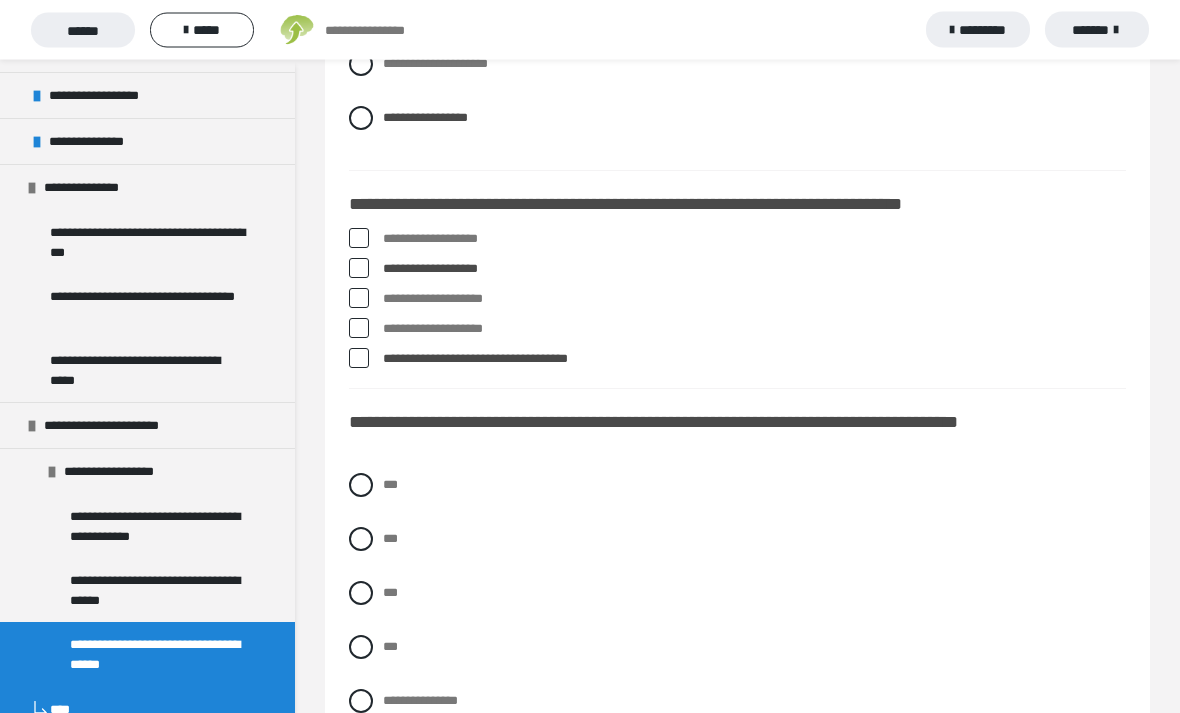 click on "**********" at bounding box center [420, 701] 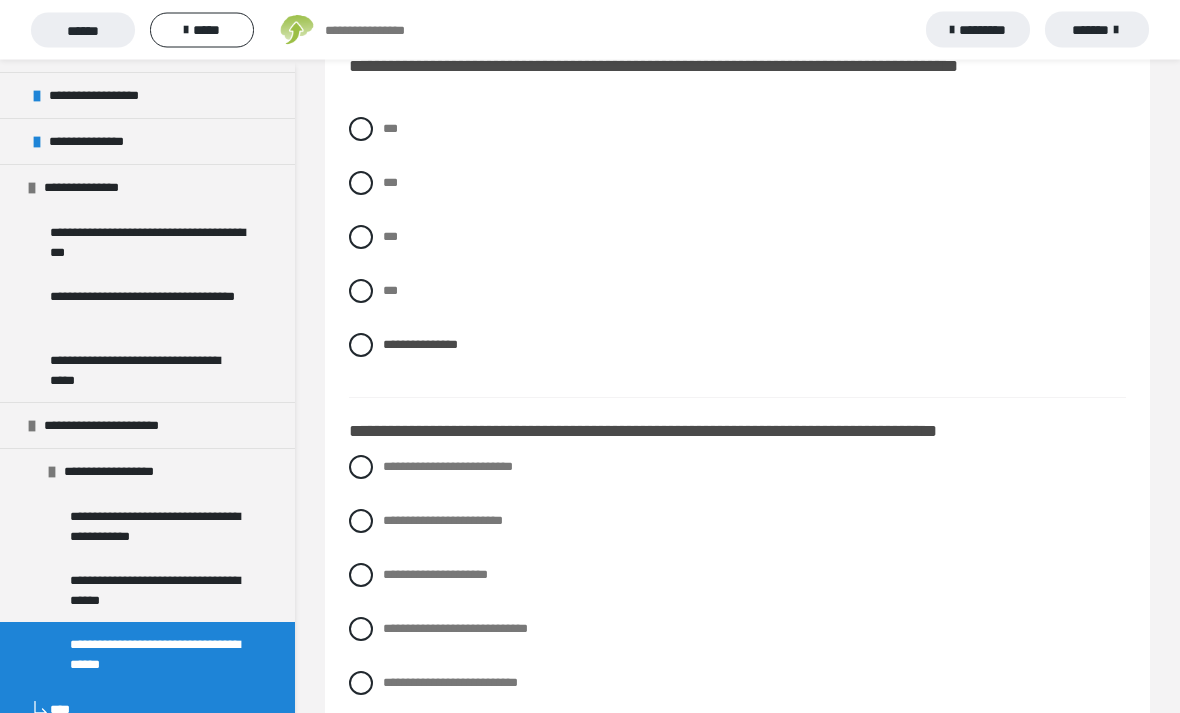 scroll, scrollTop: 4860, scrollLeft: 0, axis: vertical 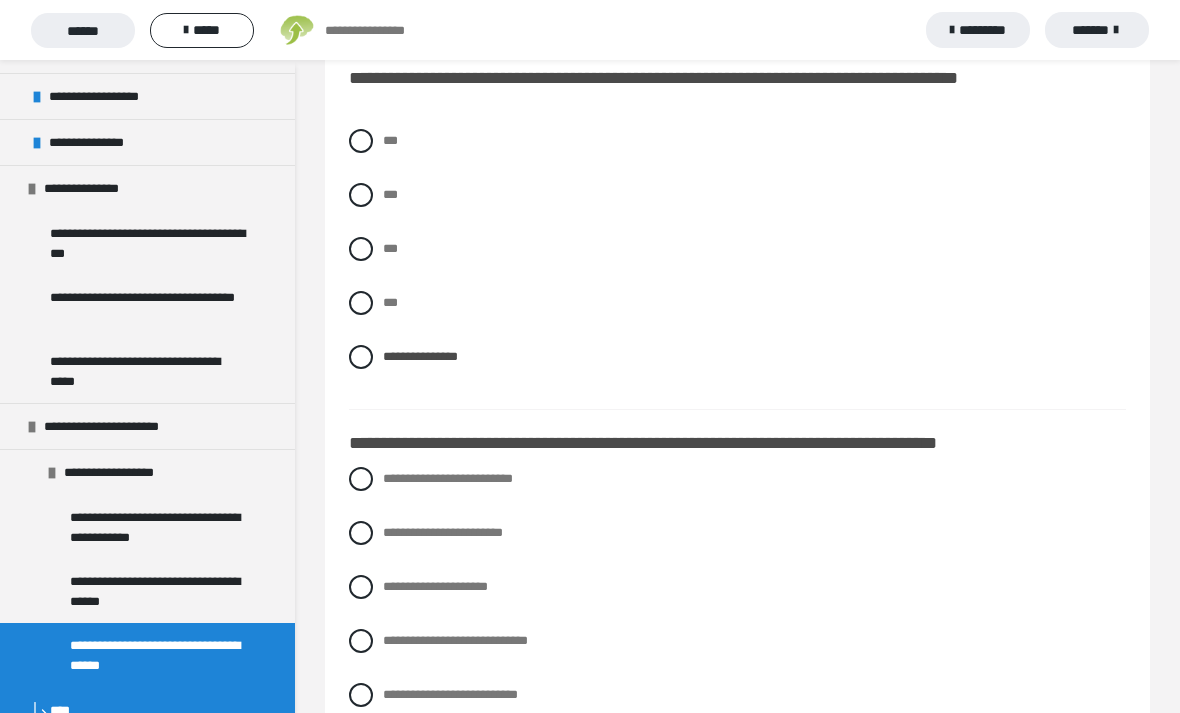 click on "**********" at bounding box center [737, 479] 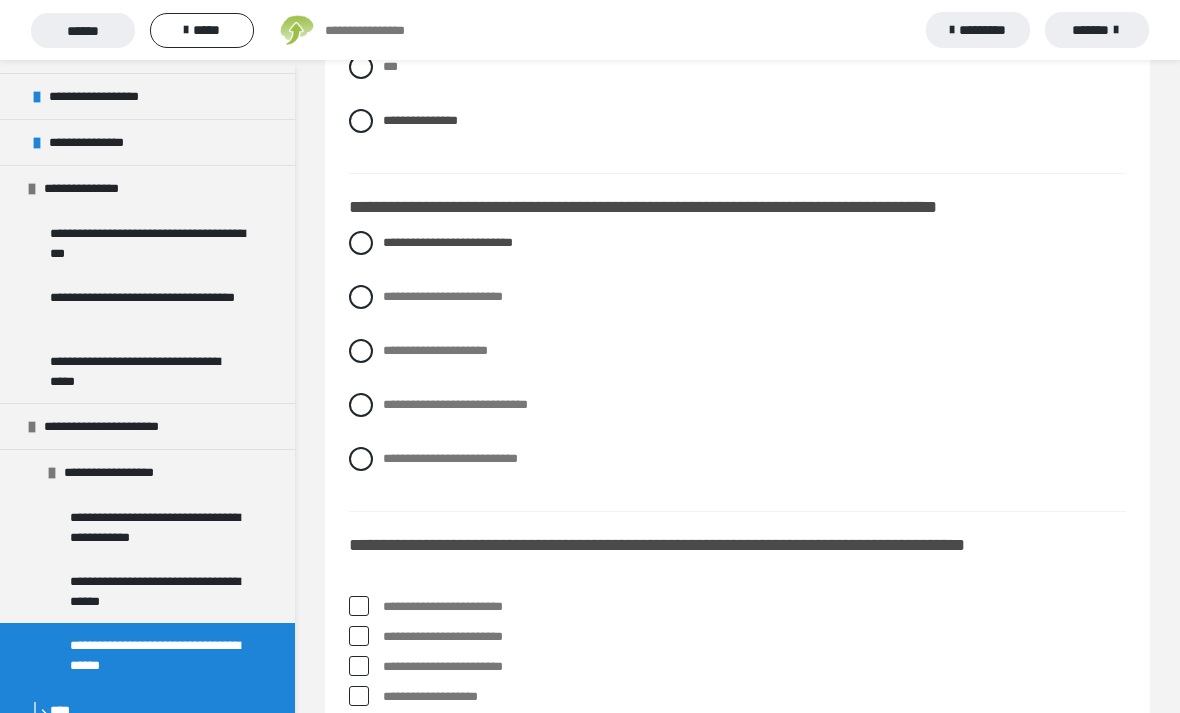 scroll, scrollTop: 5097, scrollLeft: 0, axis: vertical 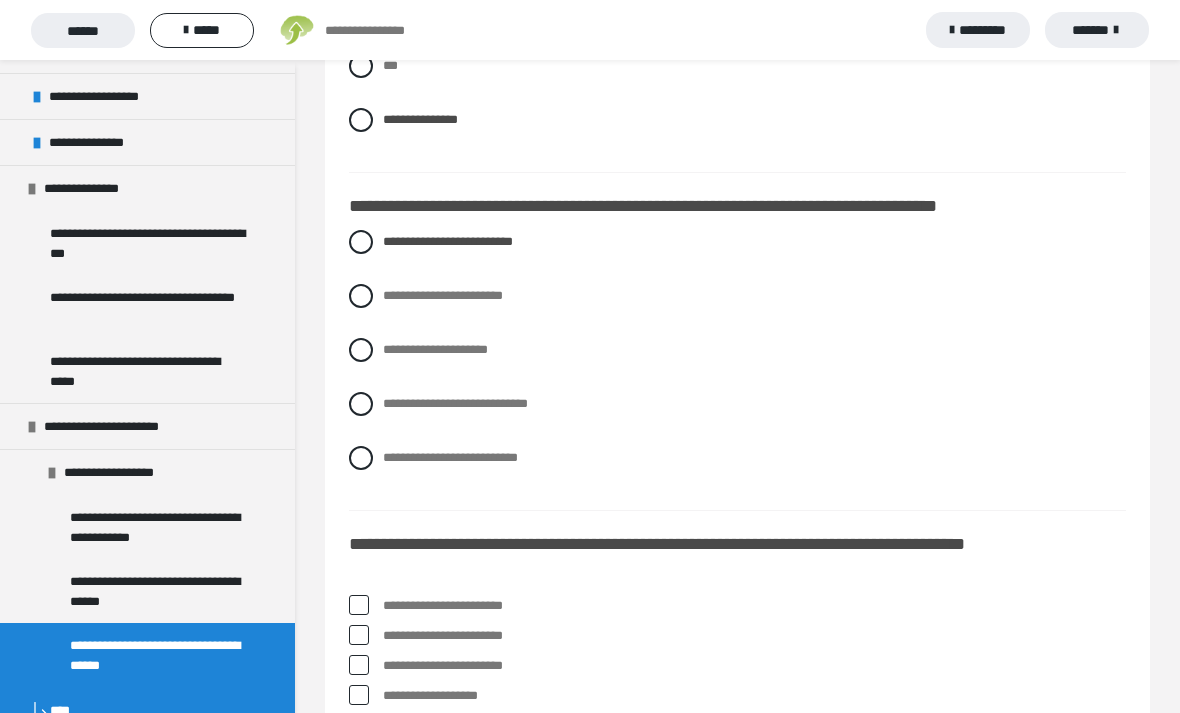 click on "**********" at bounding box center [754, 636] 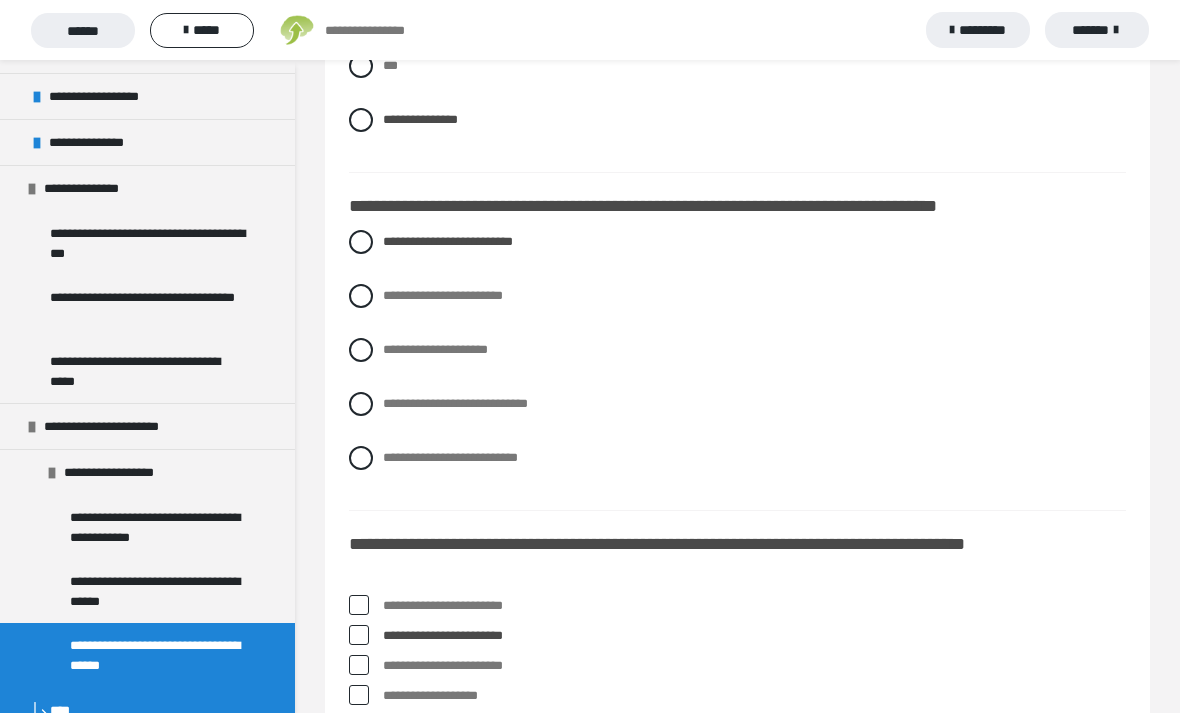 click on "**********" at bounding box center [754, 726] 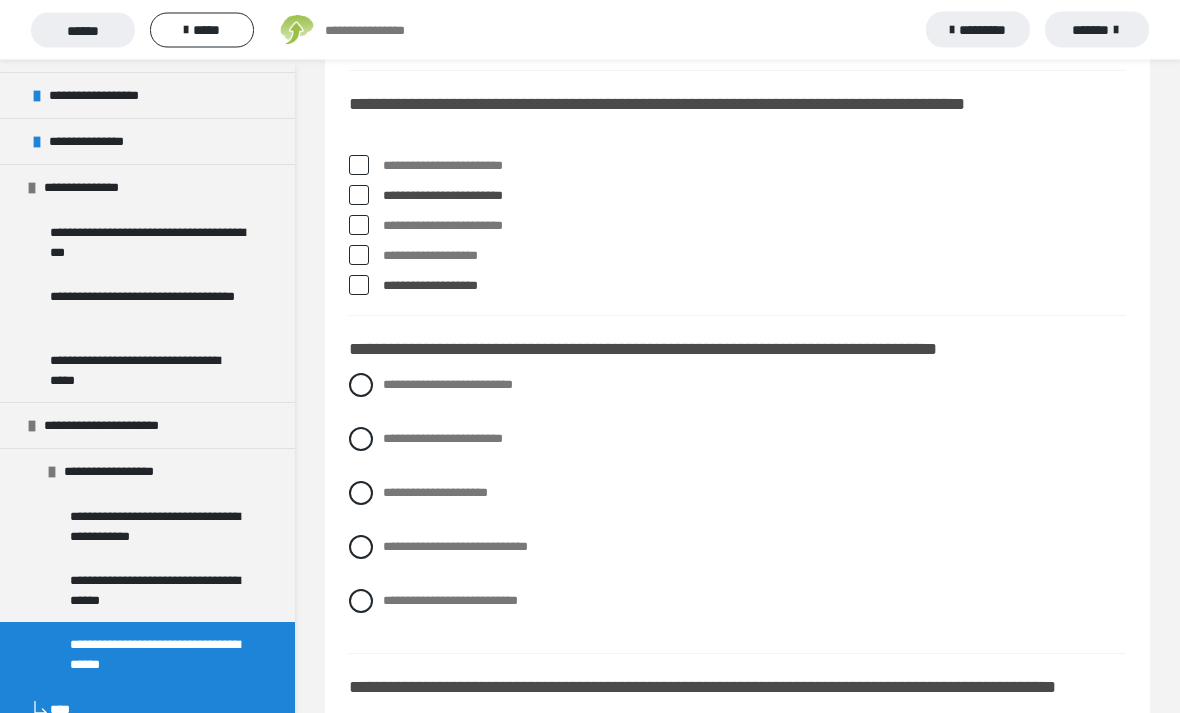 scroll, scrollTop: 5505, scrollLeft: 0, axis: vertical 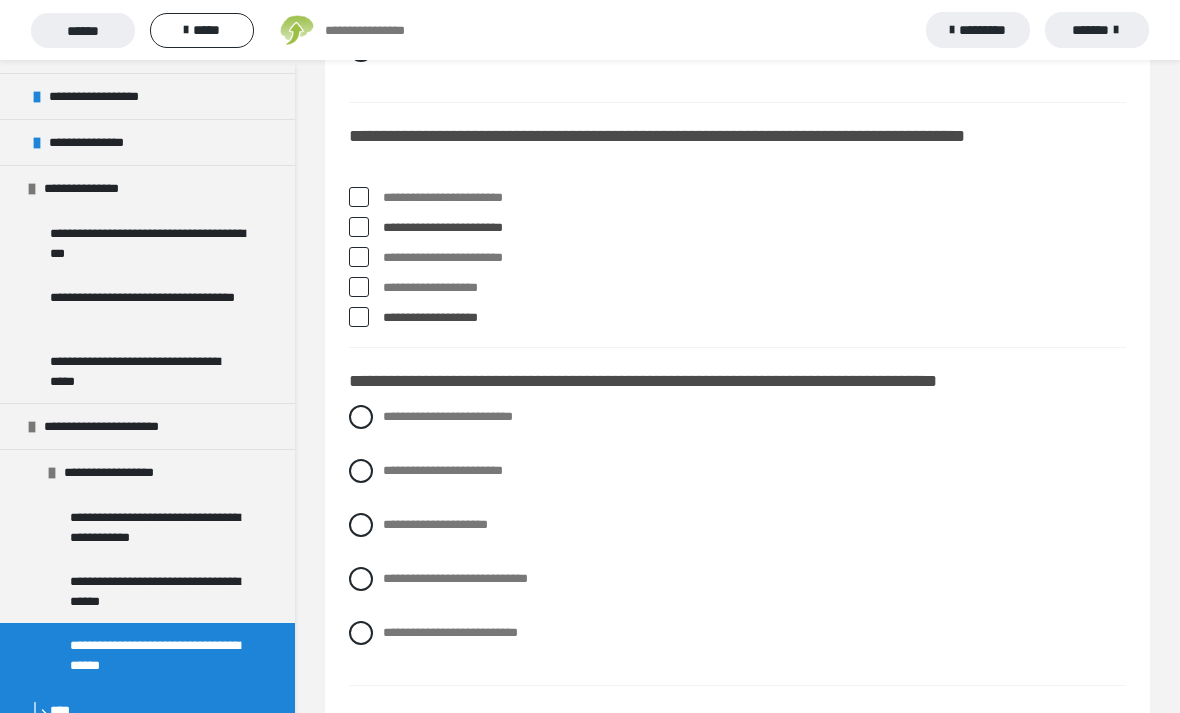 click on "**********" at bounding box center [448, 416] 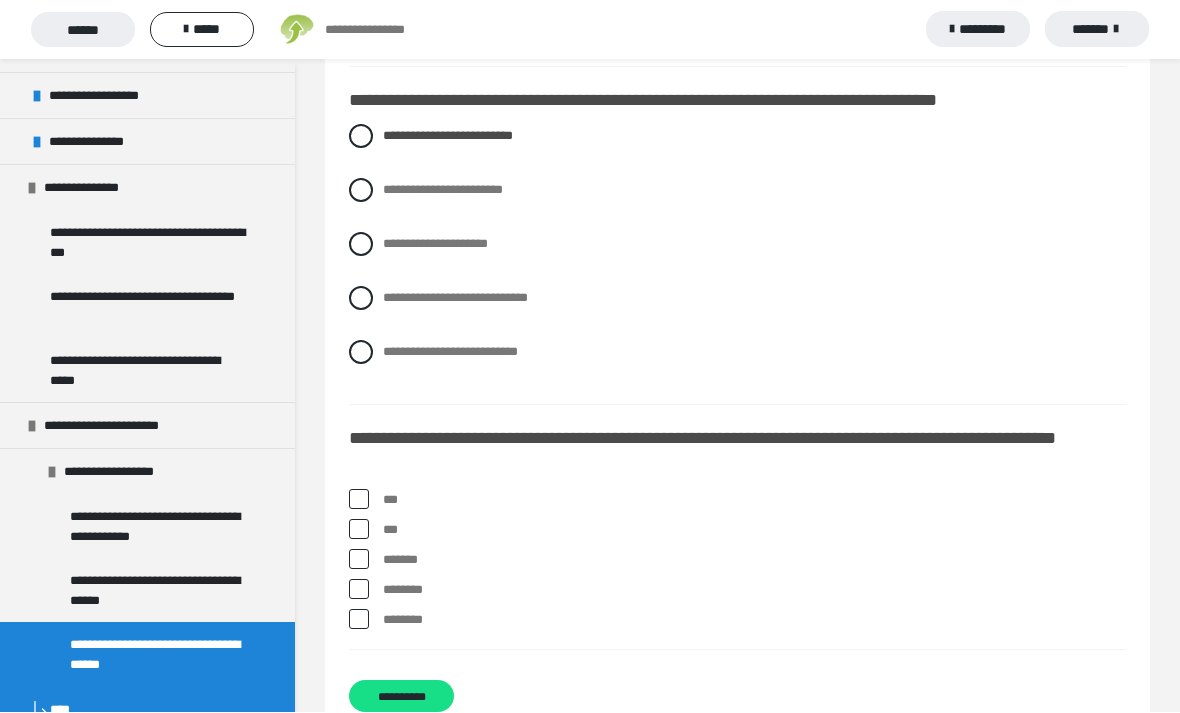 scroll, scrollTop: 5785, scrollLeft: 0, axis: vertical 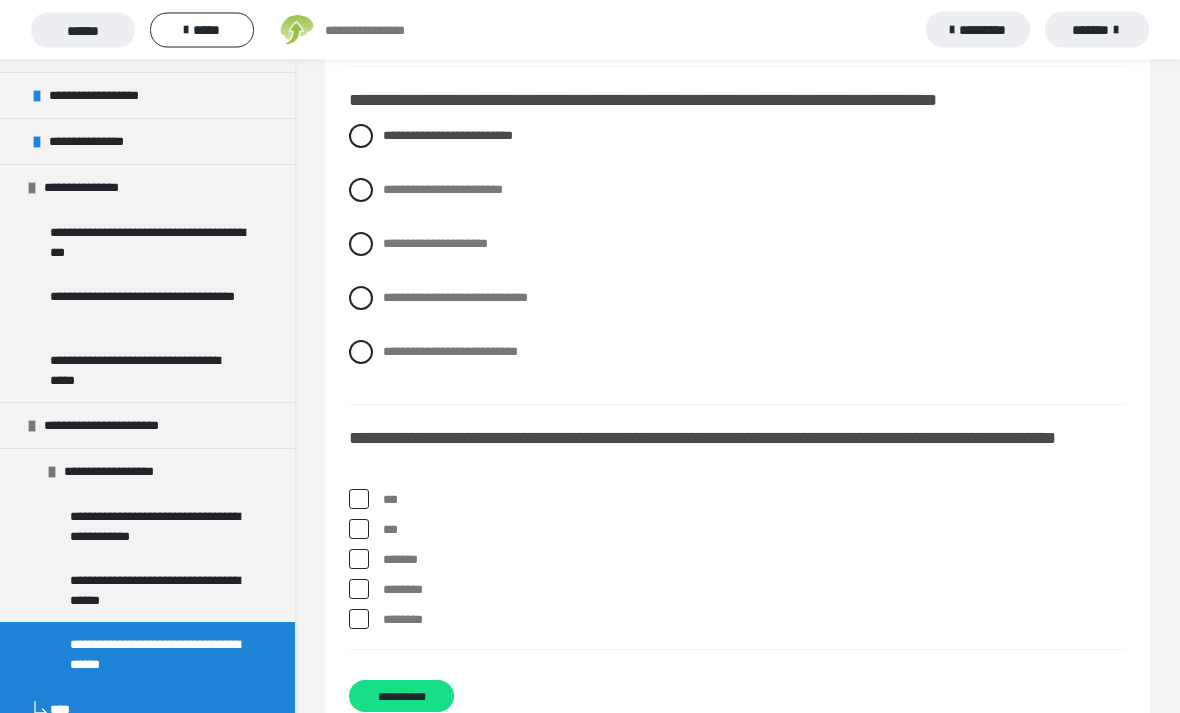click on "*******" at bounding box center [754, 561] 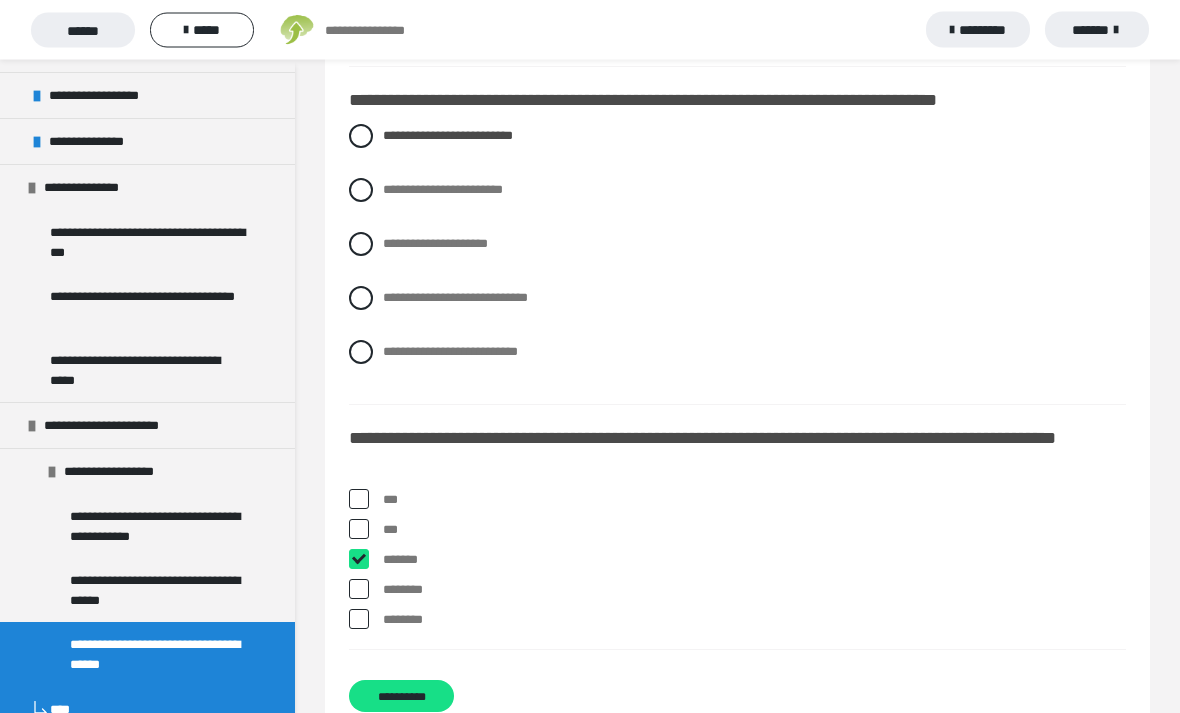 checkbox on "****" 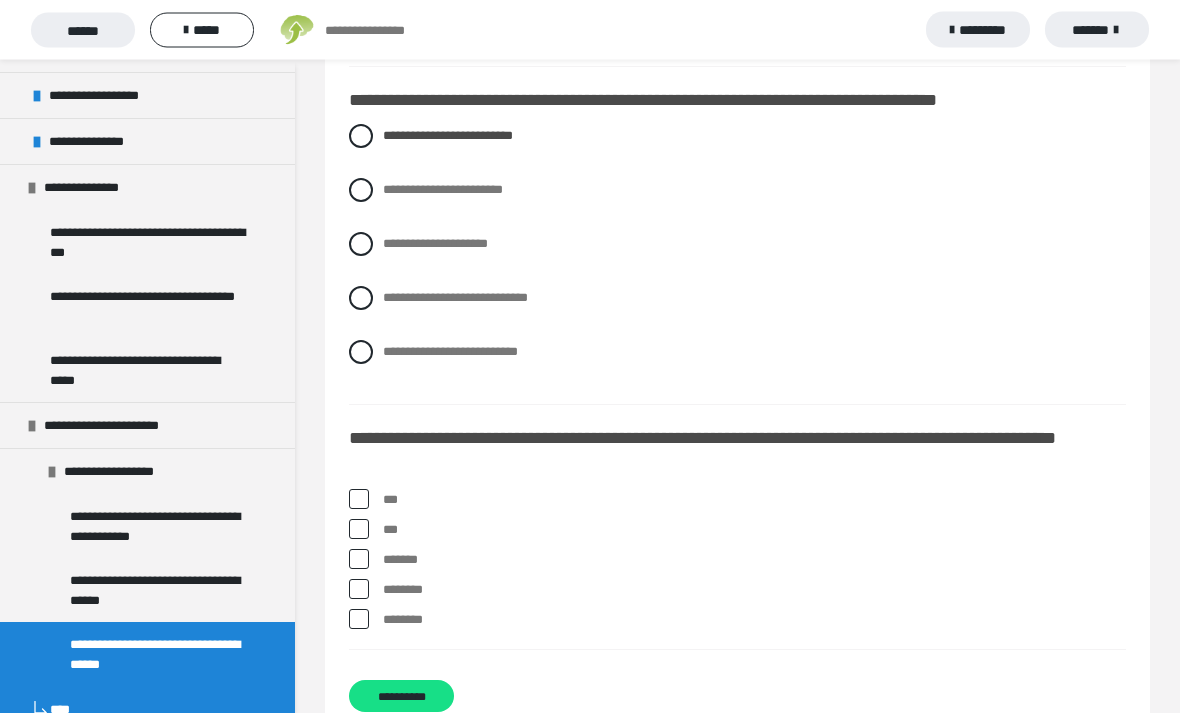 scroll, scrollTop: 5785, scrollLeft: 0, axis: vertical 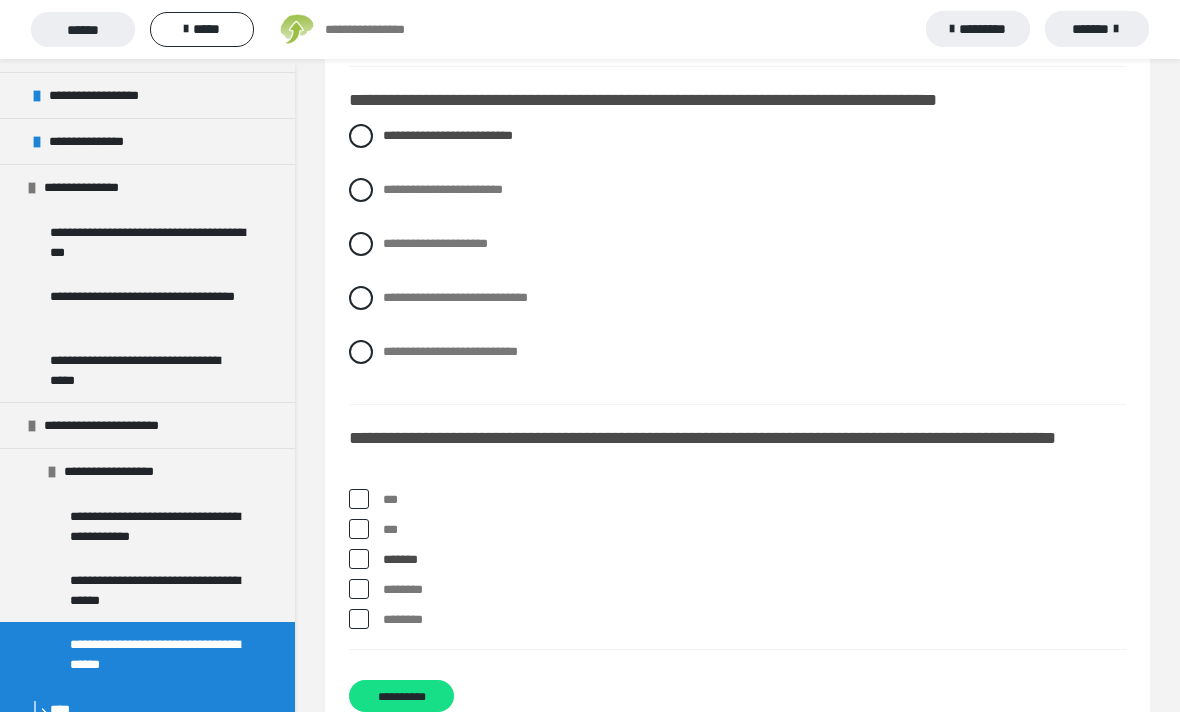 click on "***" at bounding box center [754, 531] 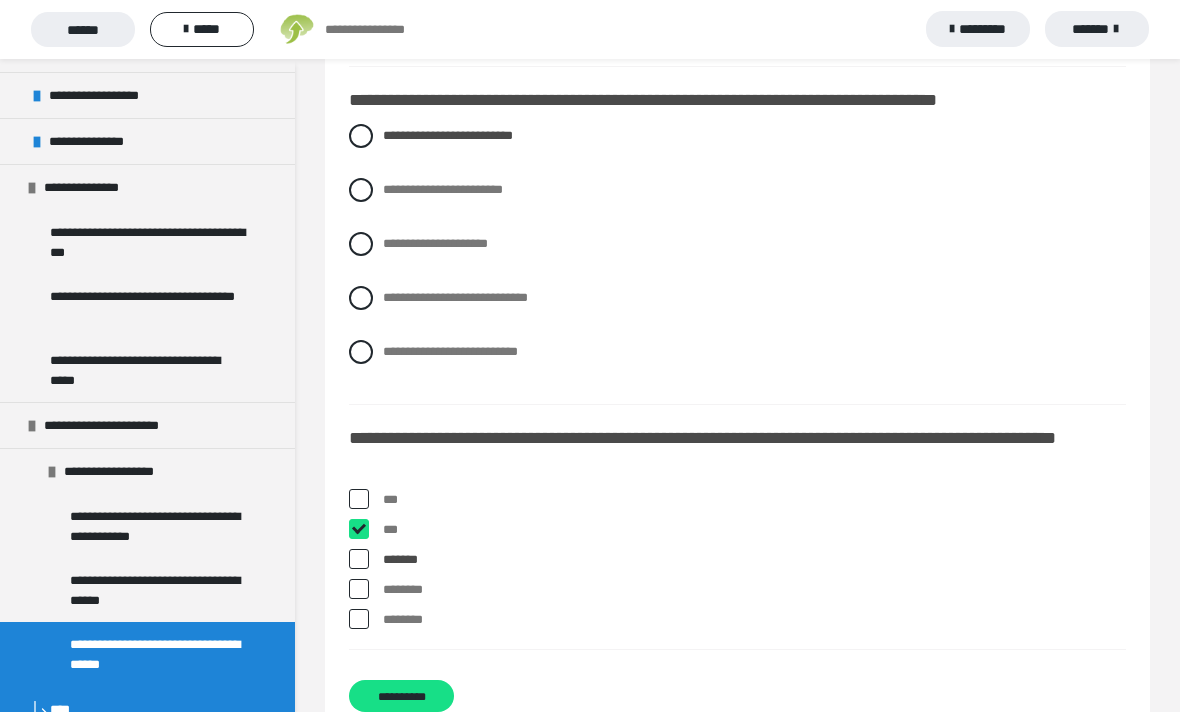 checkbox on "****" 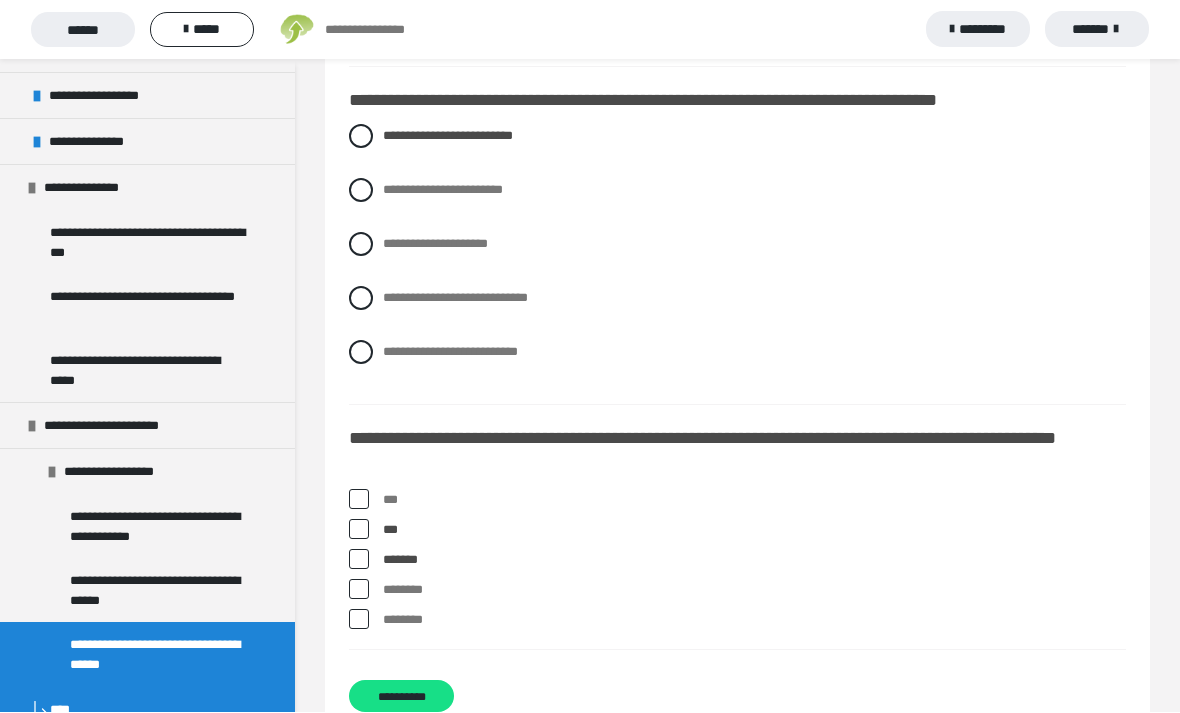click on "**********" at bounding box center (401, 697) 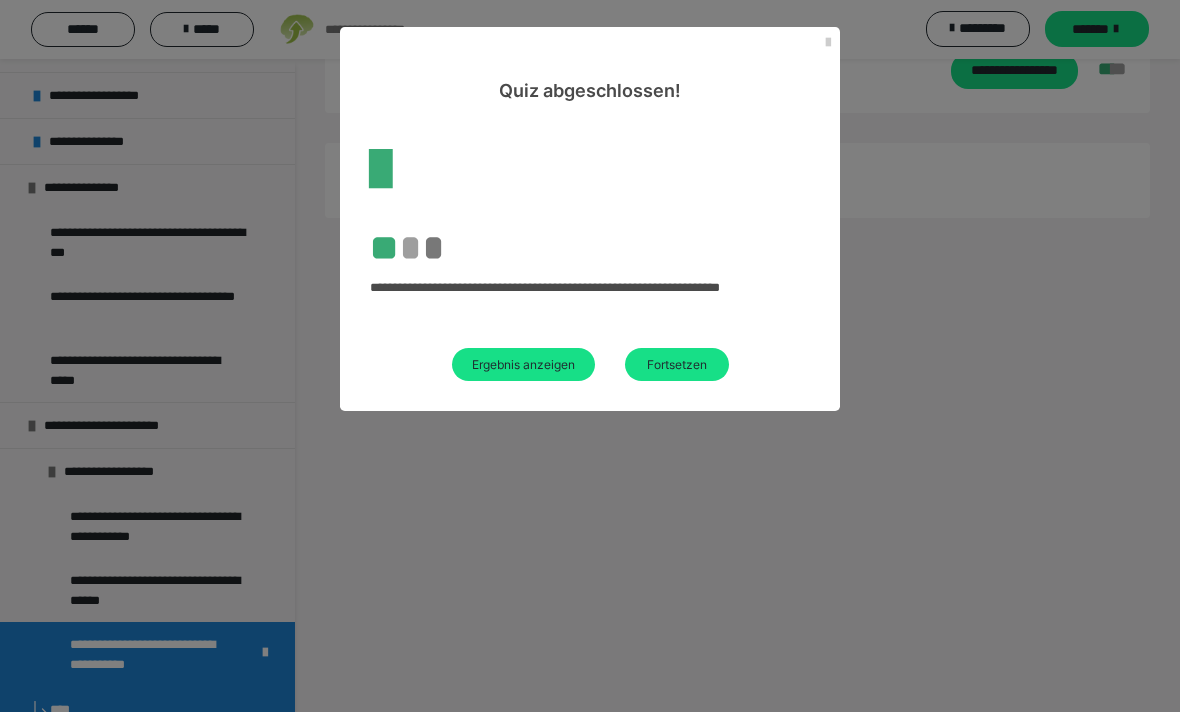 scroll, scrollTop: 70, scrollLeft: 0, axis: vertical 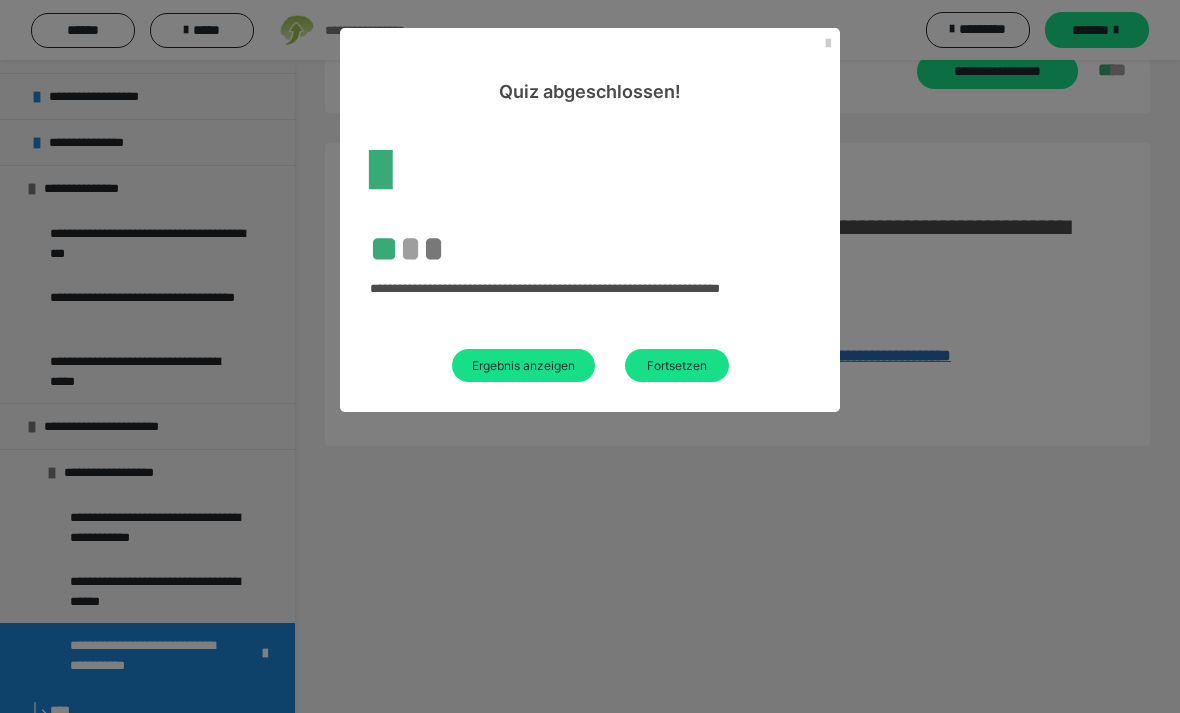 click on "Ergebnis anzeigen" at bounding box center (523, 365) 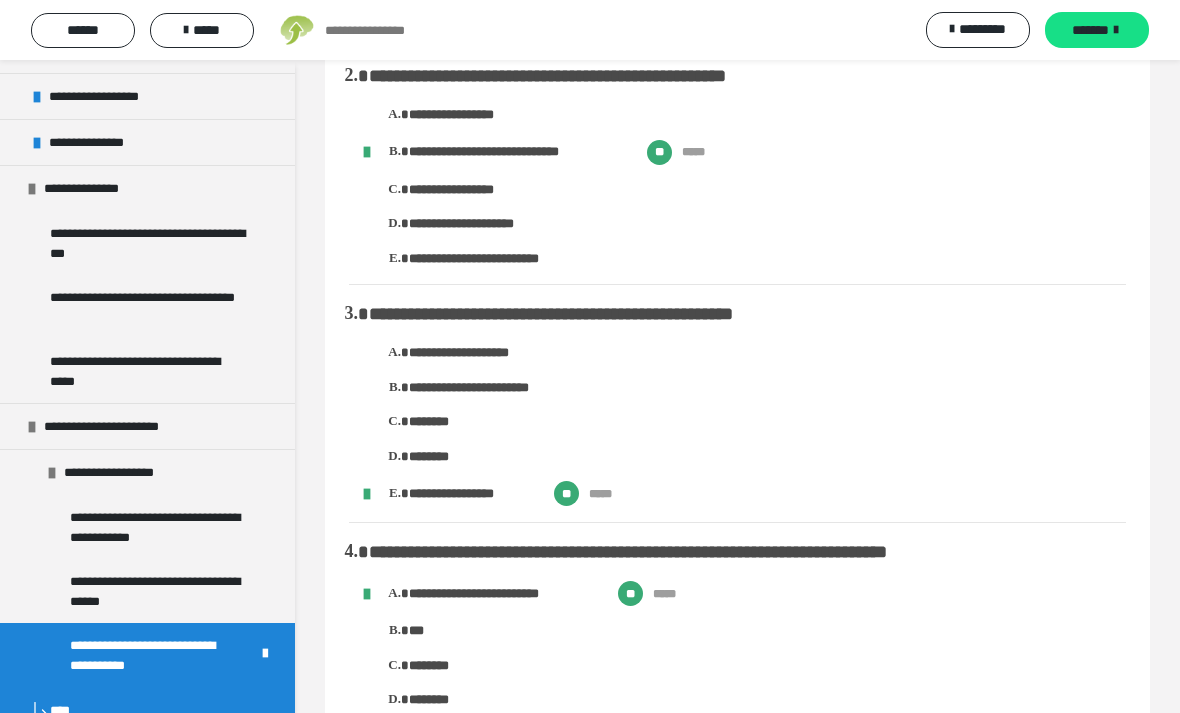 scroll, scrollTop: 546, scrollLeft: 0, axis: vertical 